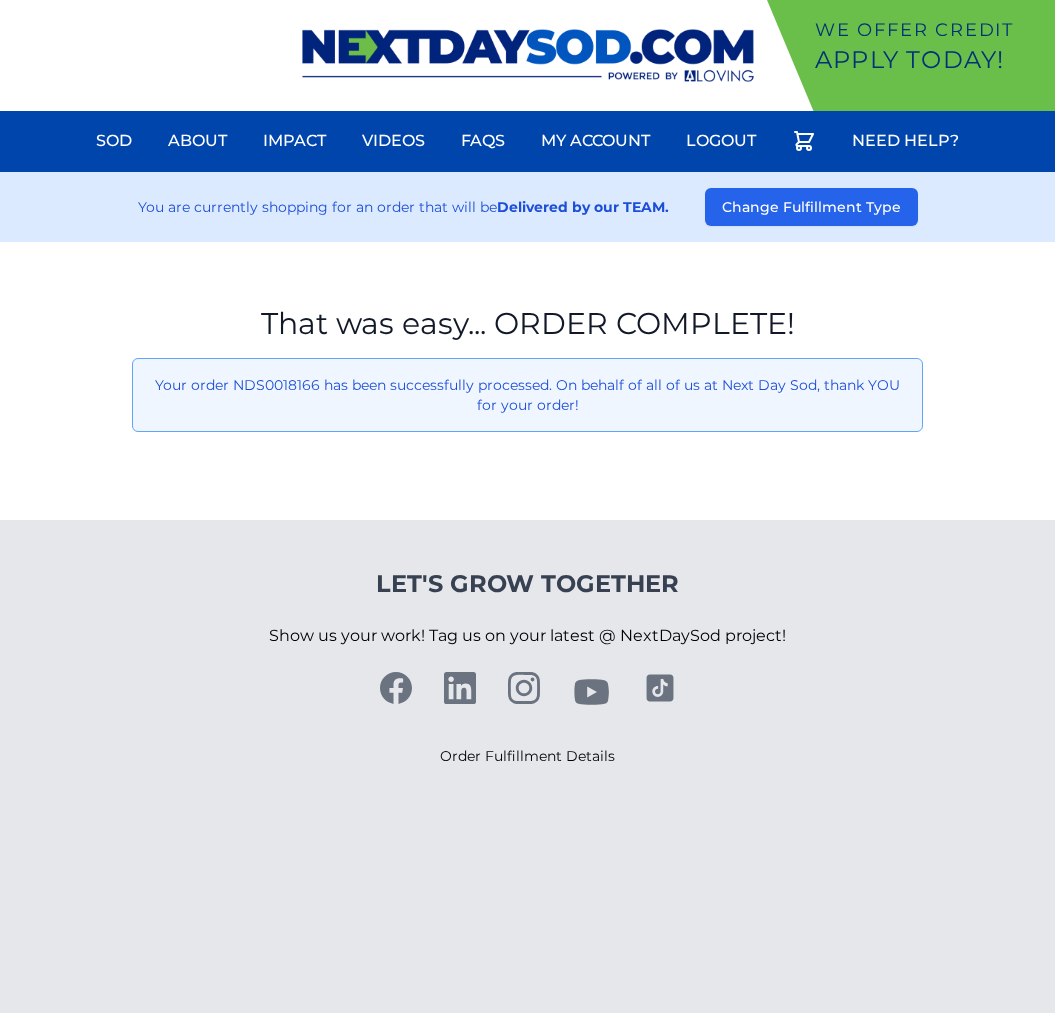 scroll, scrollTop: 0, scrollLeft: 0, axis: both 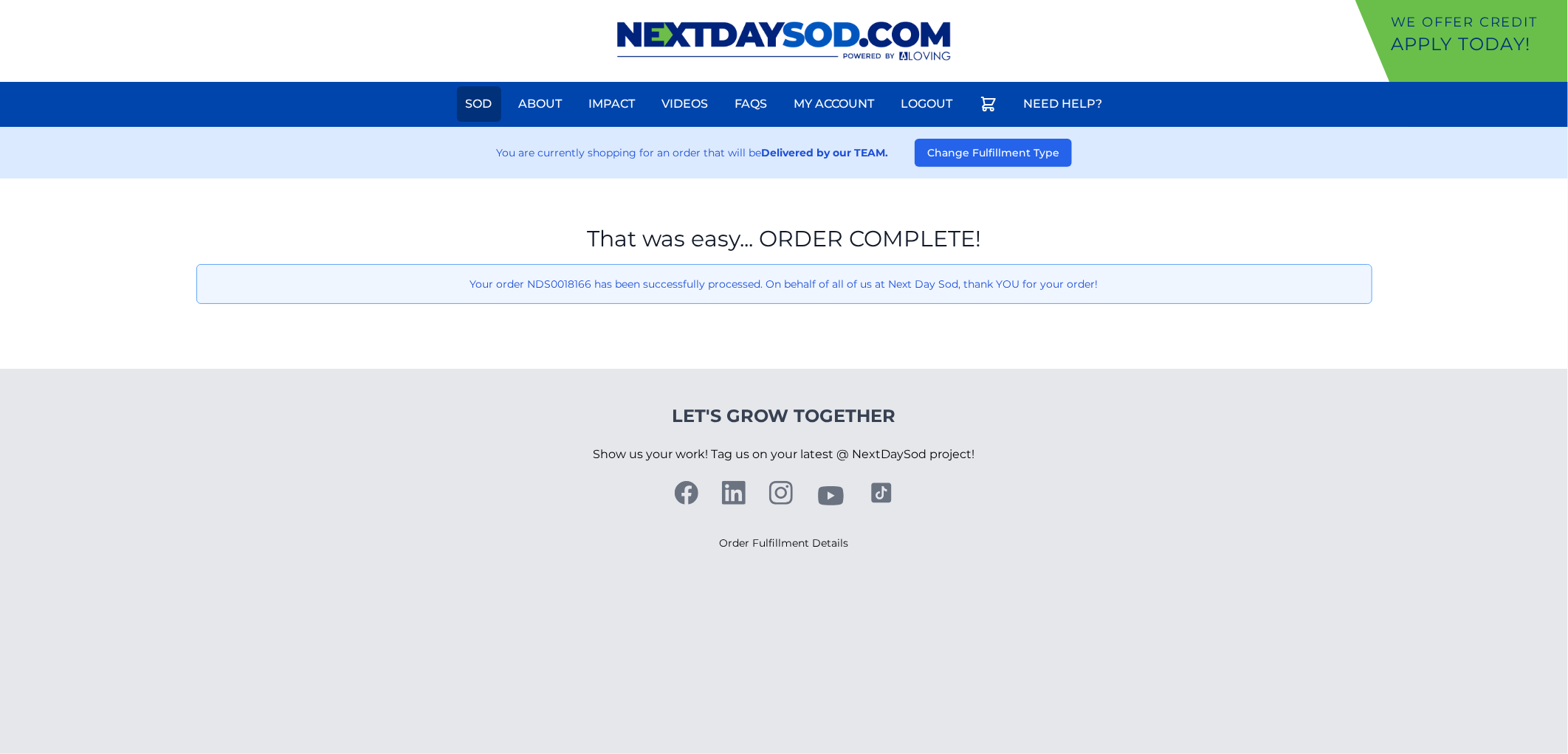 click on "Sod" at bounding box center [479, 104] 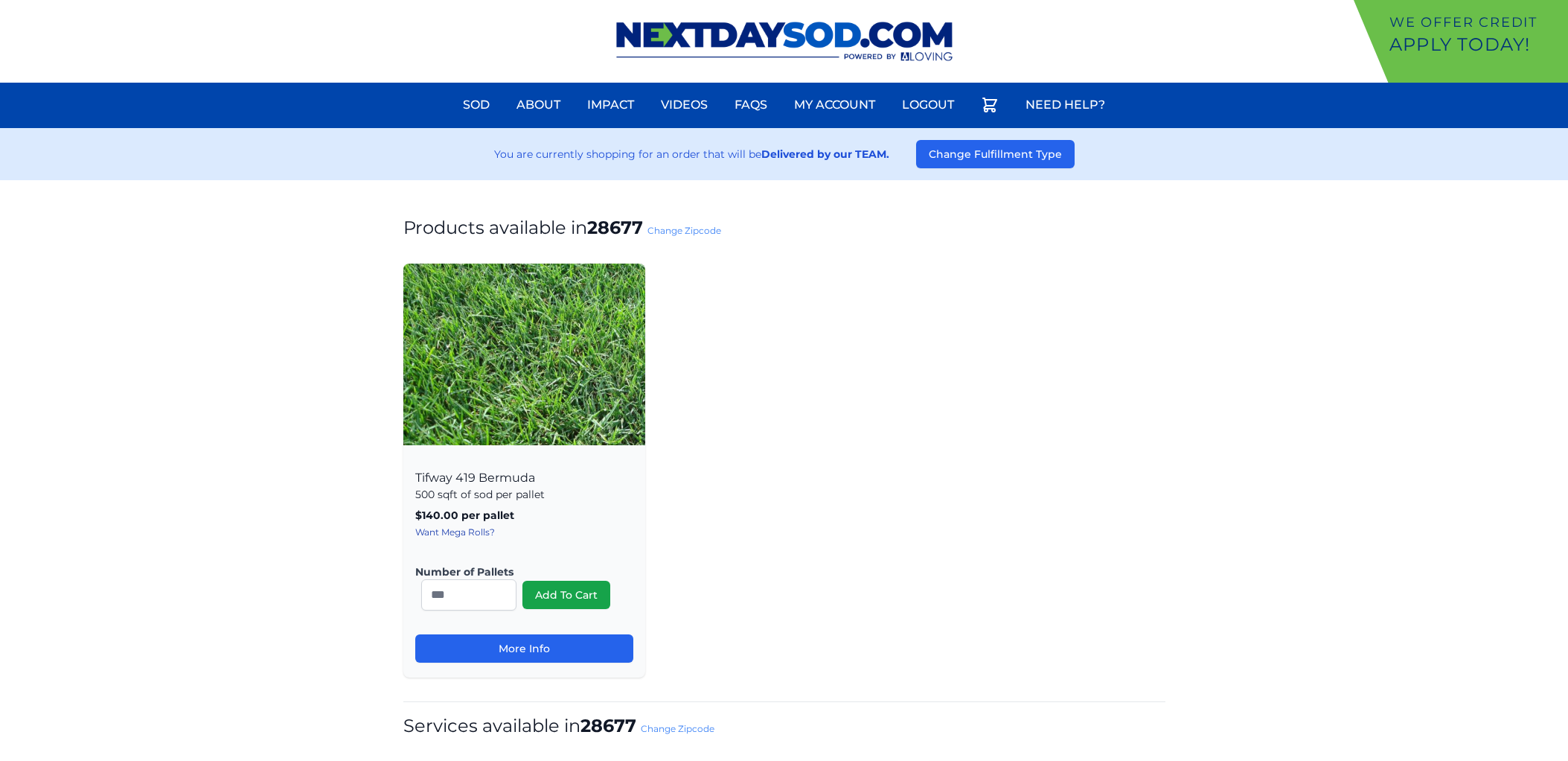 scroll, scrollTop: 0, scrollLeft: 0, axis: both 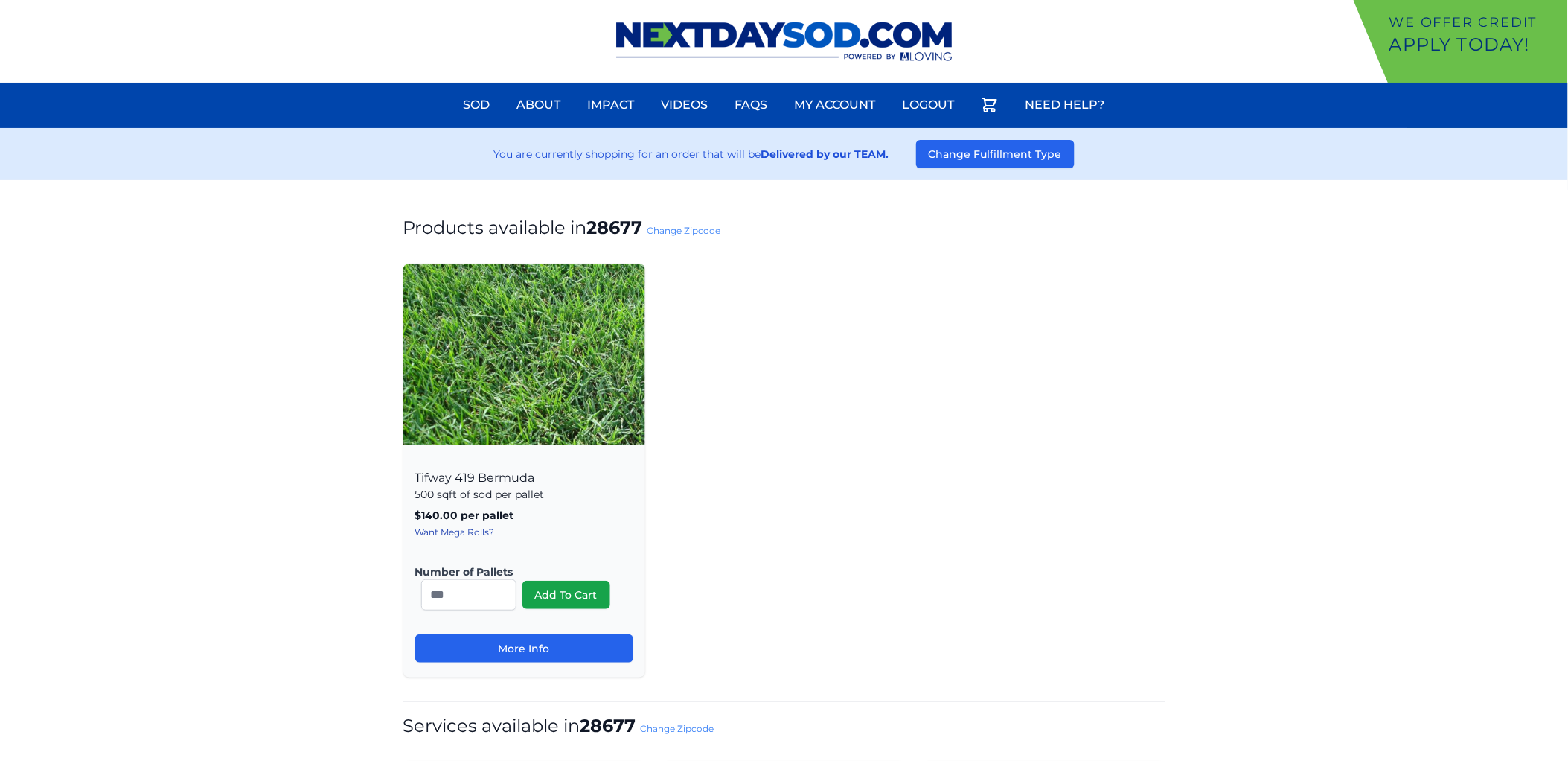 click on "Change Zipcode" at bounding box center (684, 230) 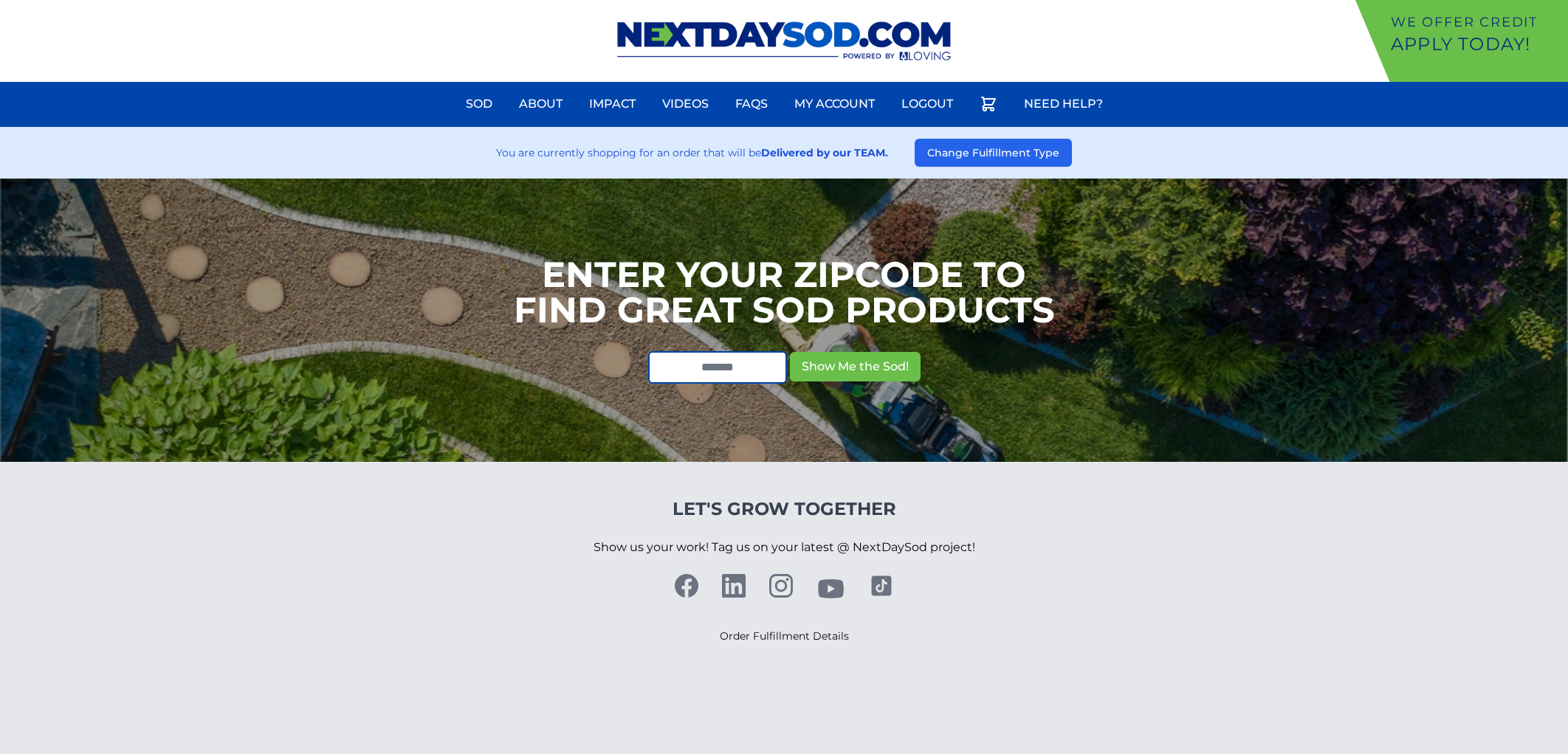 scroll, scrollTop: 0, scrollLeft: 0, axis: both 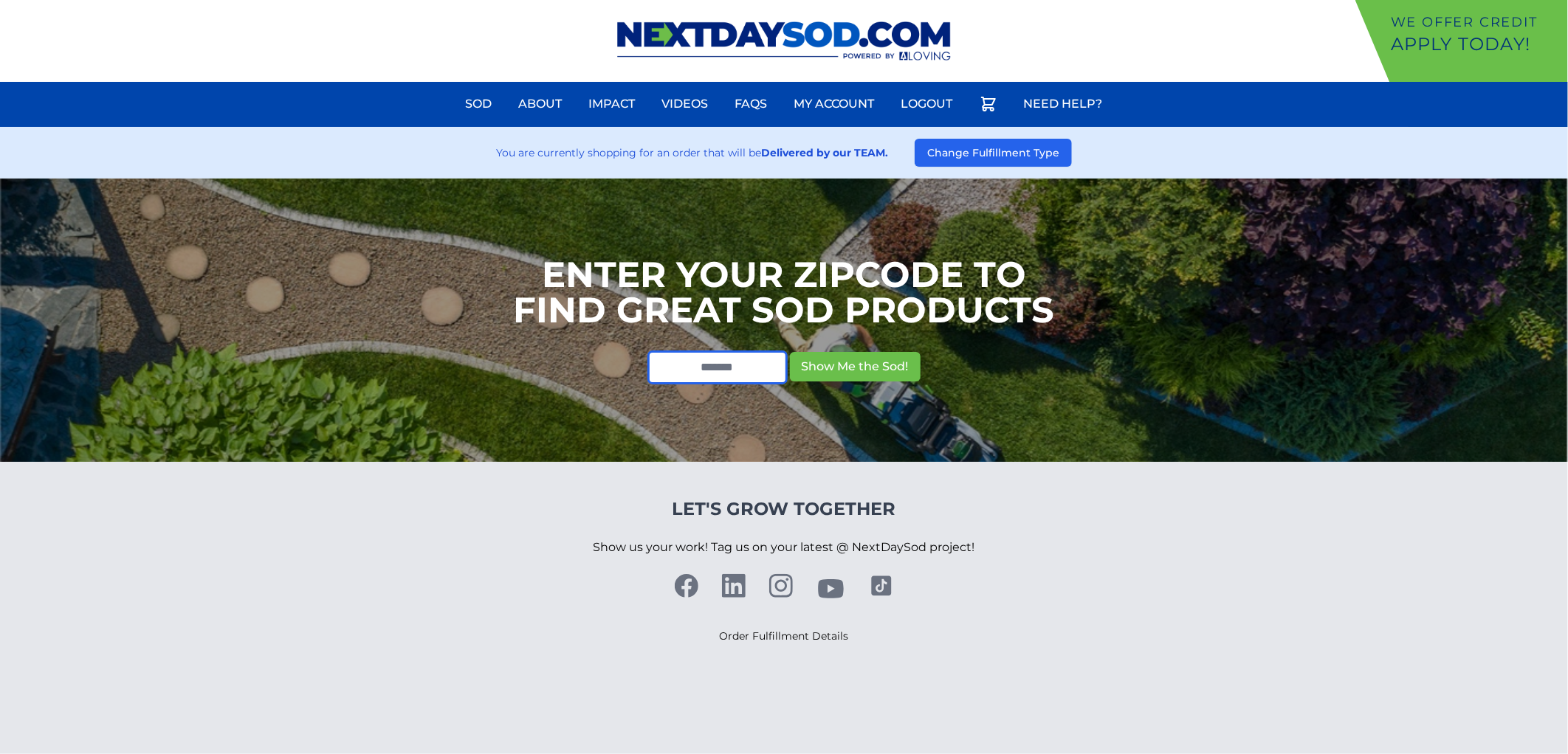 click at bounding box center (718, 367) 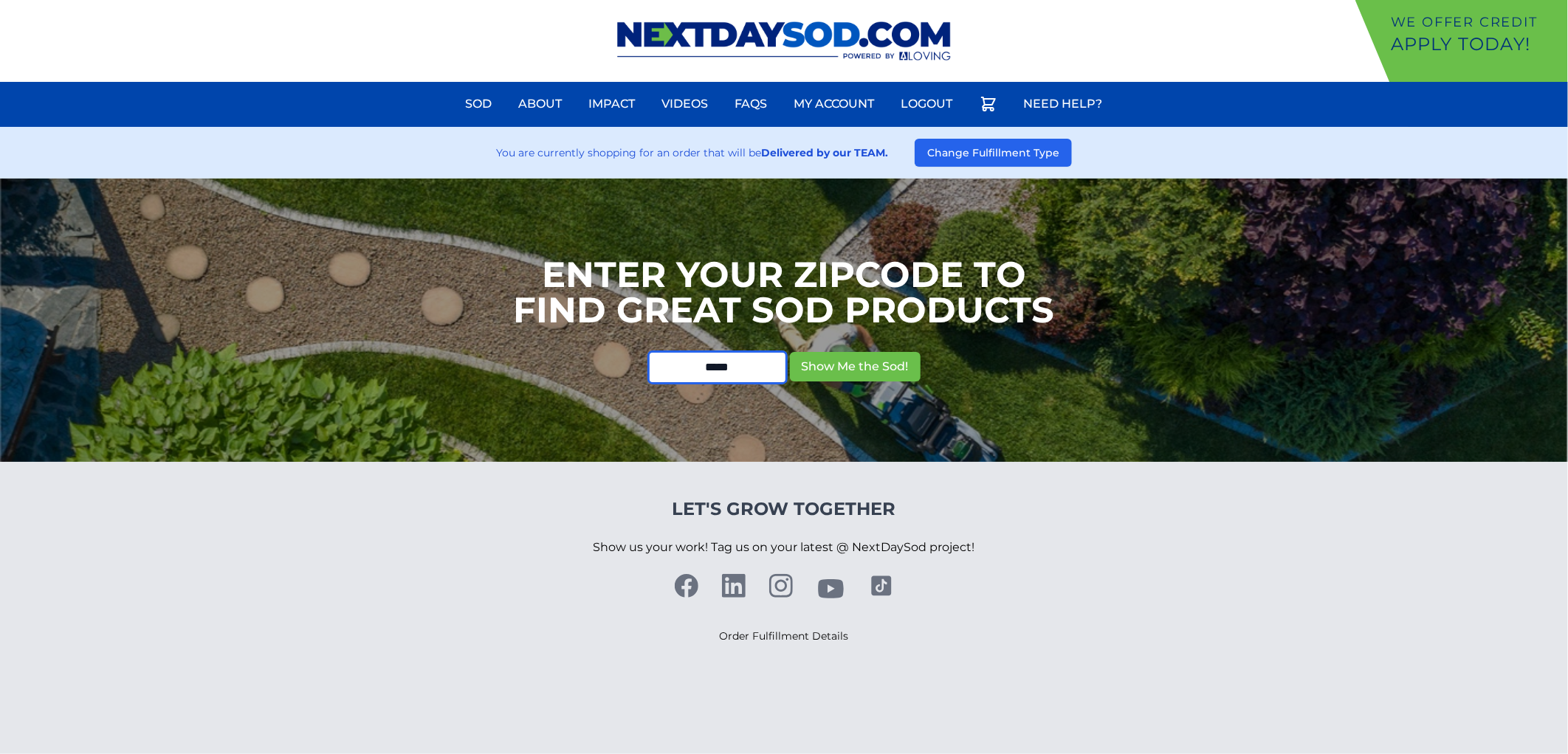 type on "*****" 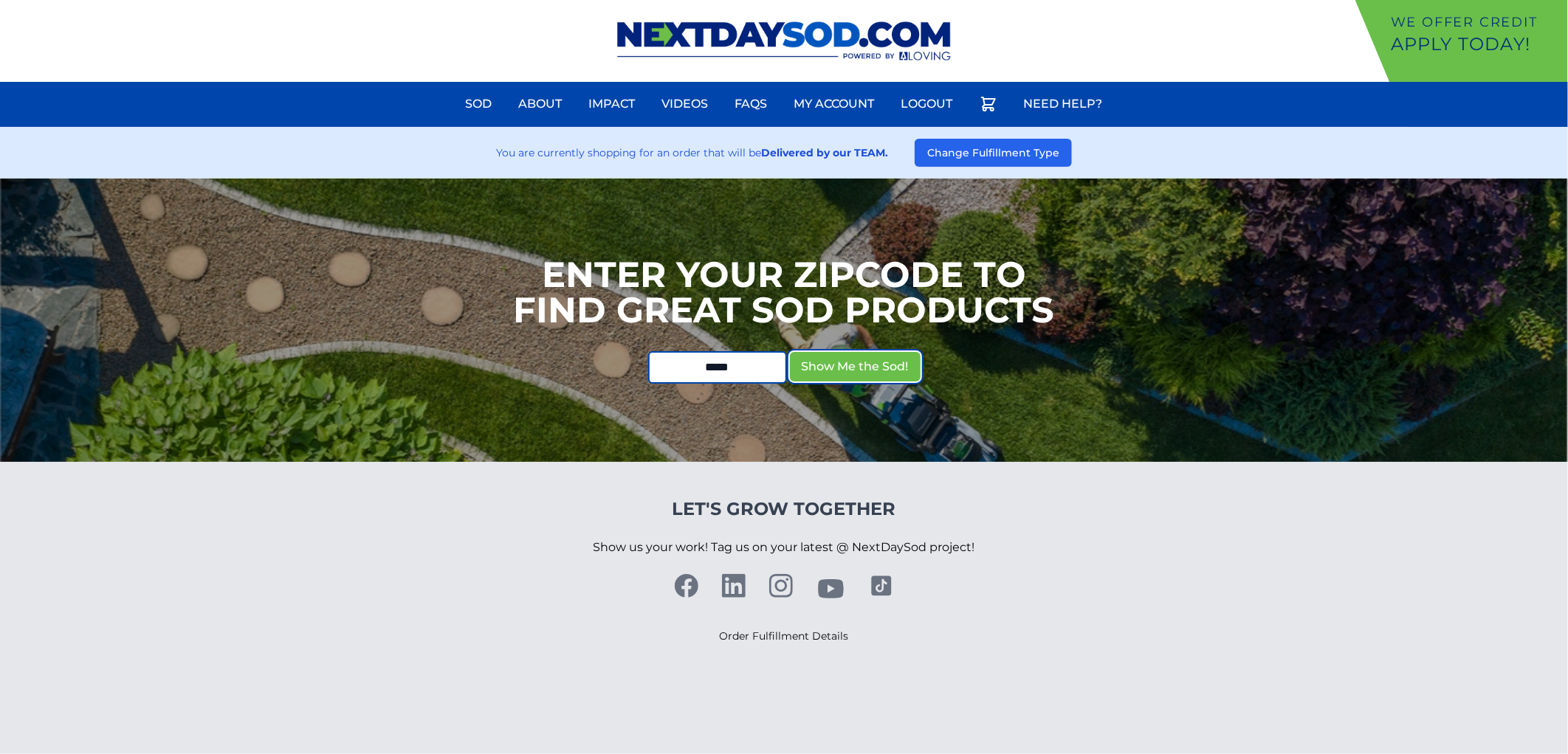 type 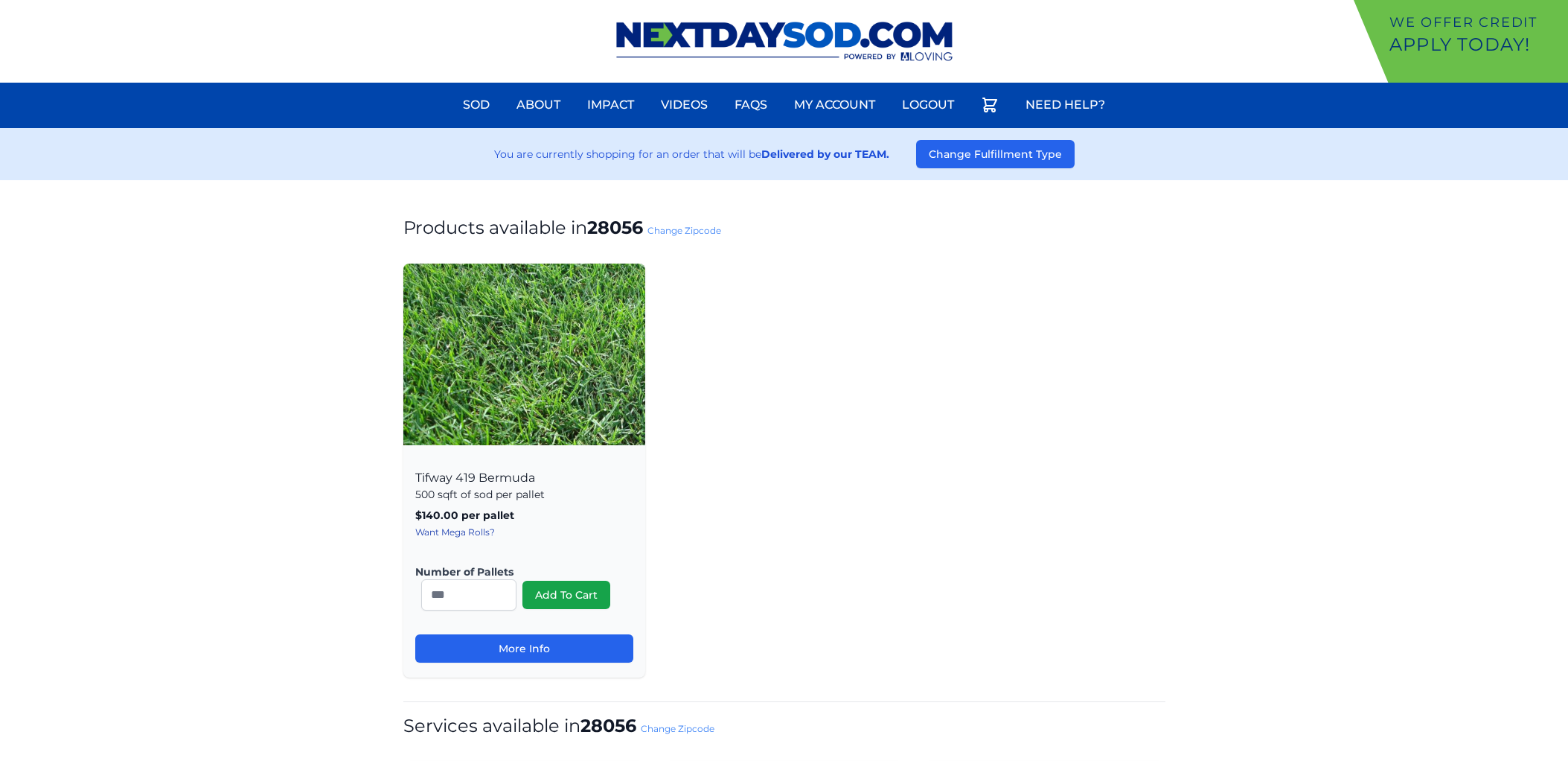 scroll, scrollTop: 0, scrollLeft: 0, axis: both 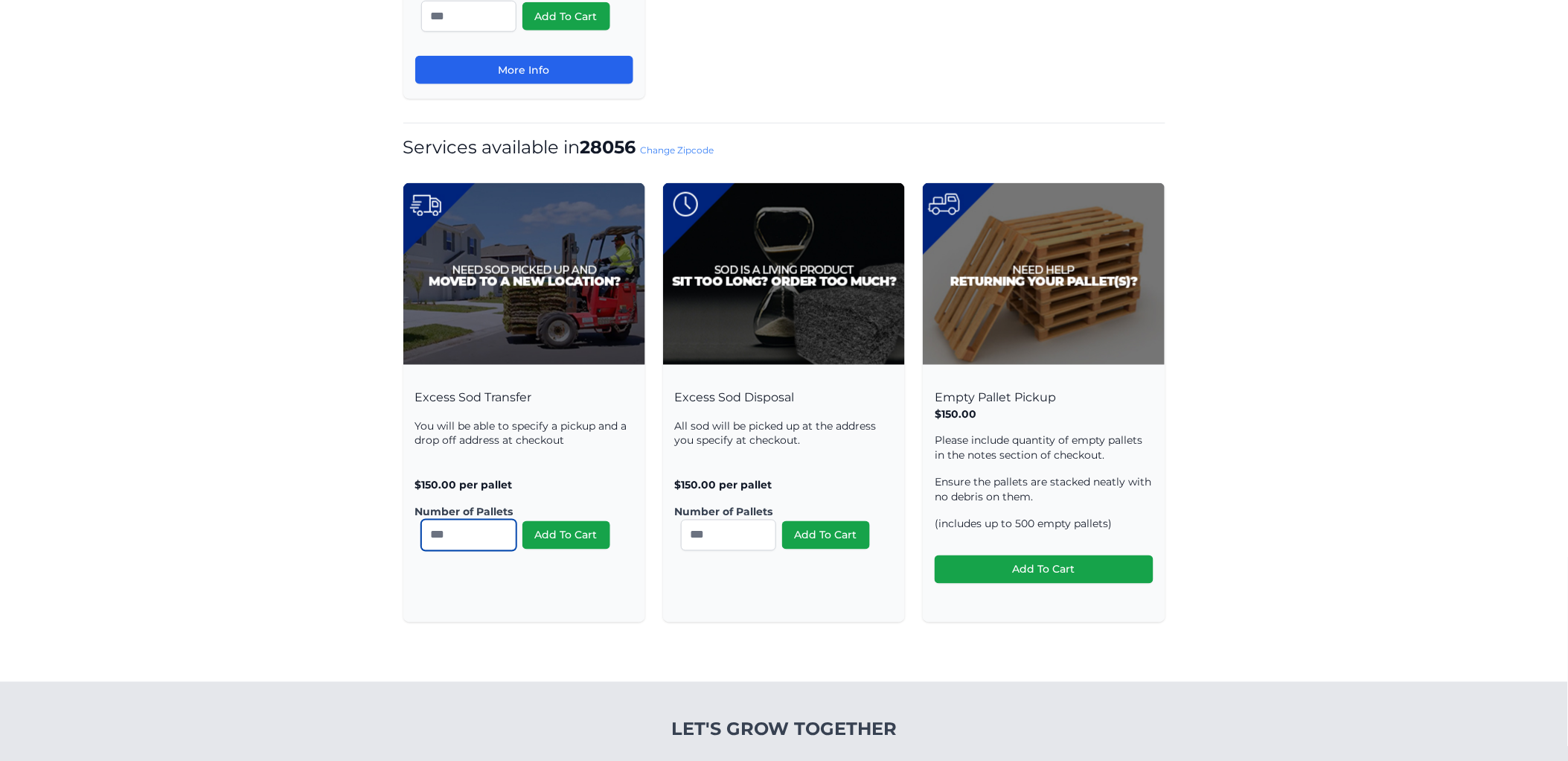 drag, startPoint x: 391, startPoint y: 523, endPoint x: 367, endPoint y: 500, distance: 33.24154 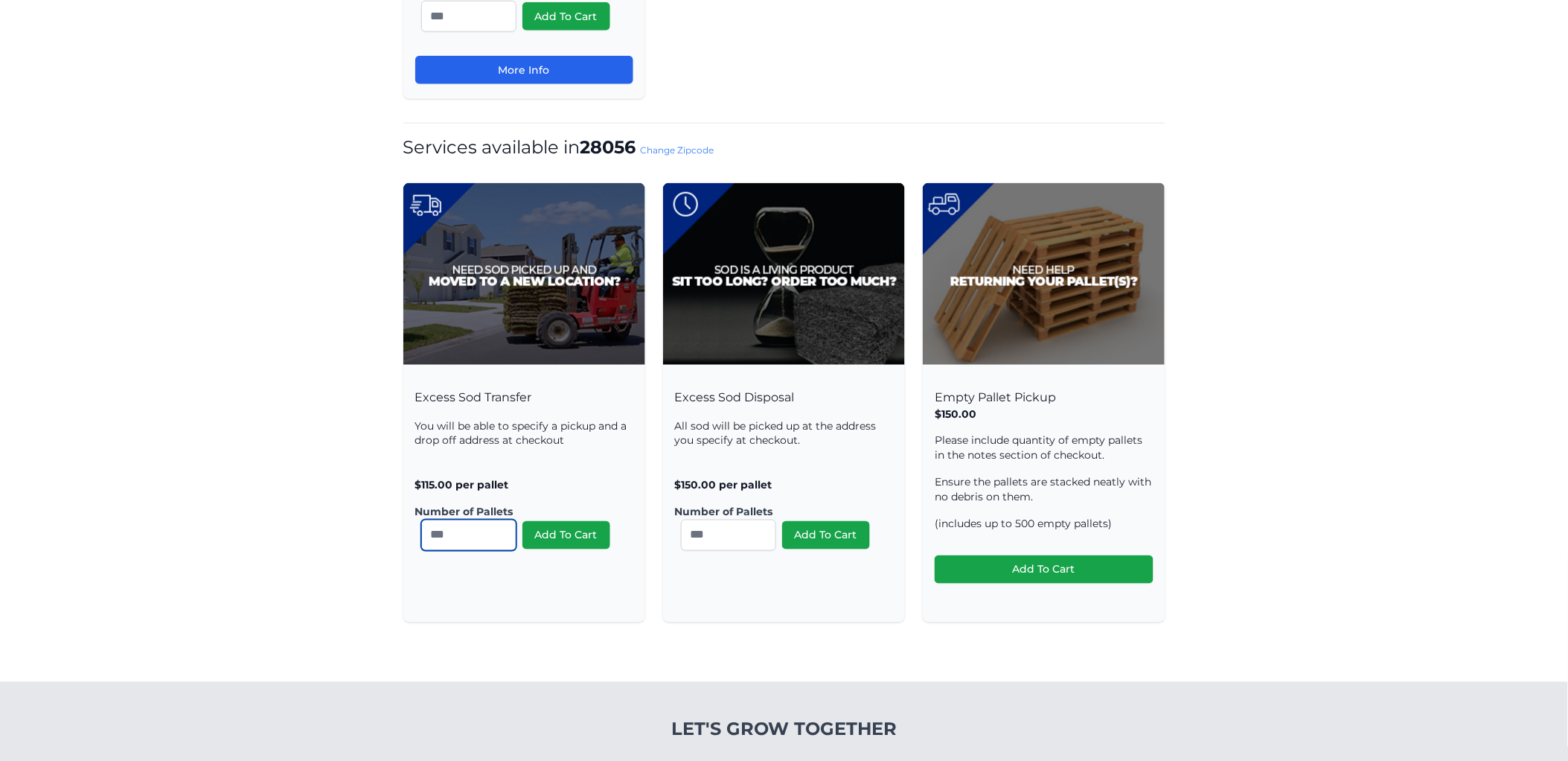 type on "*" 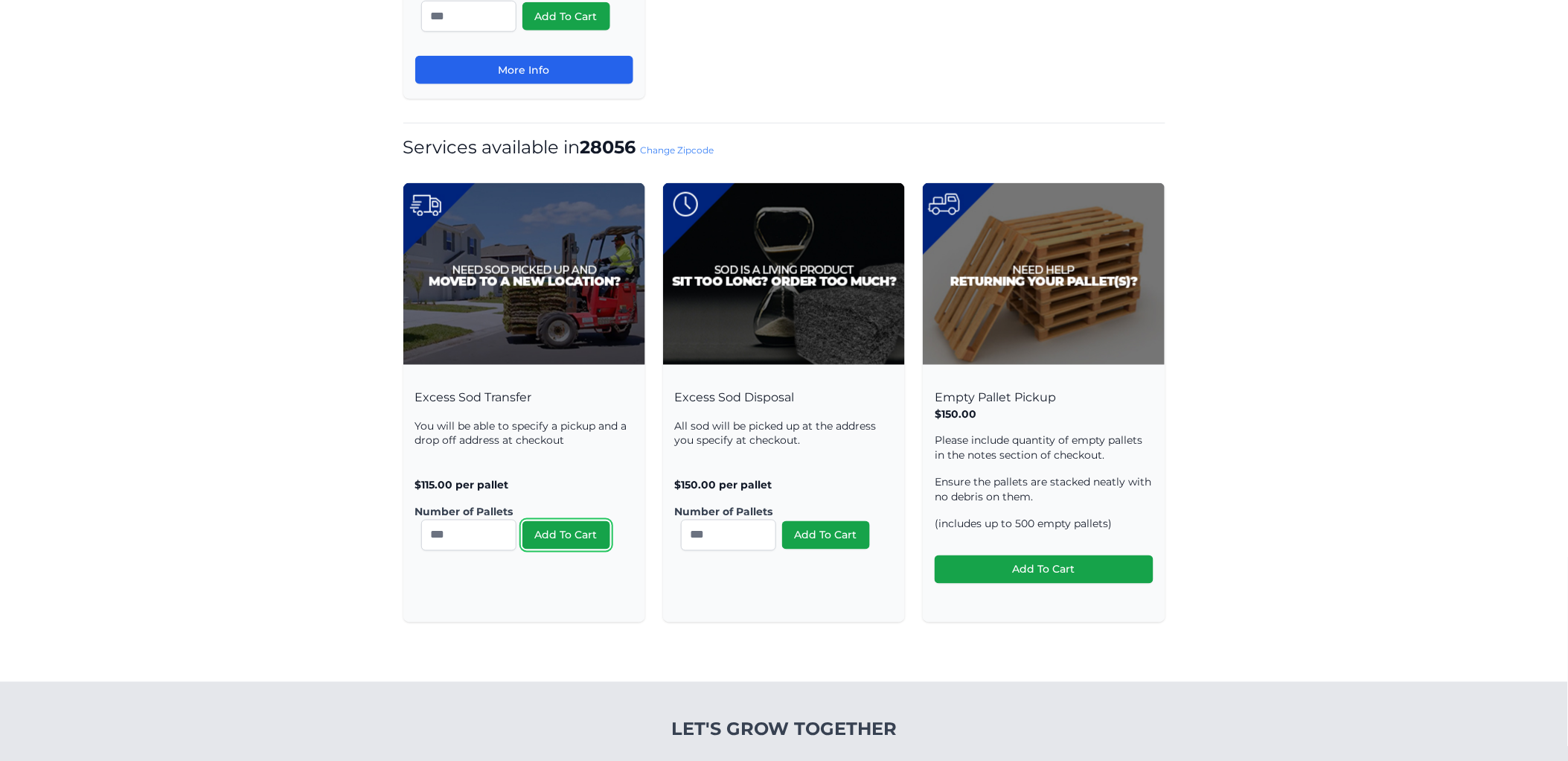 type 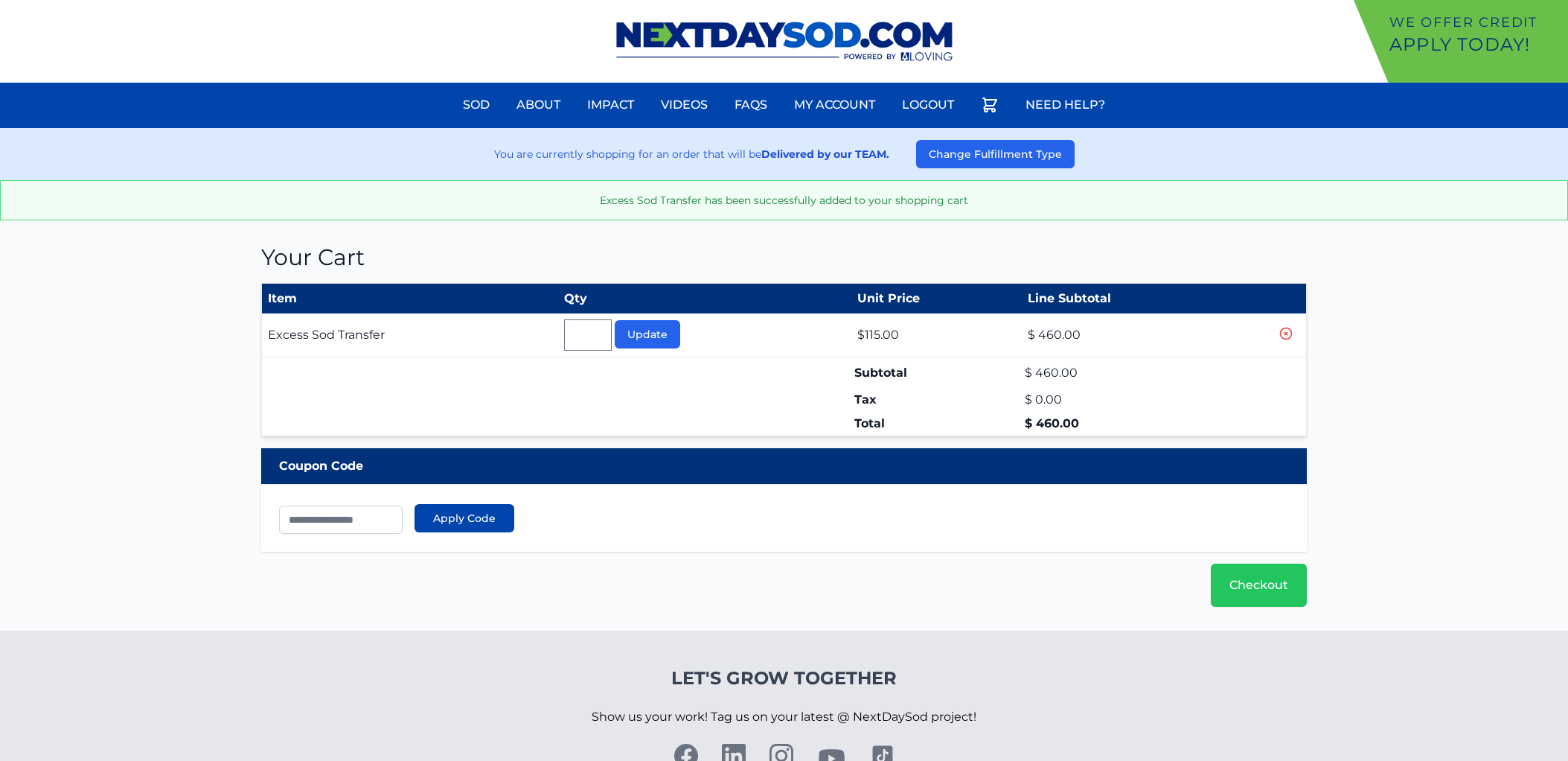 scroll, scrollTop: 0, scrollLeft: 0, axis: both 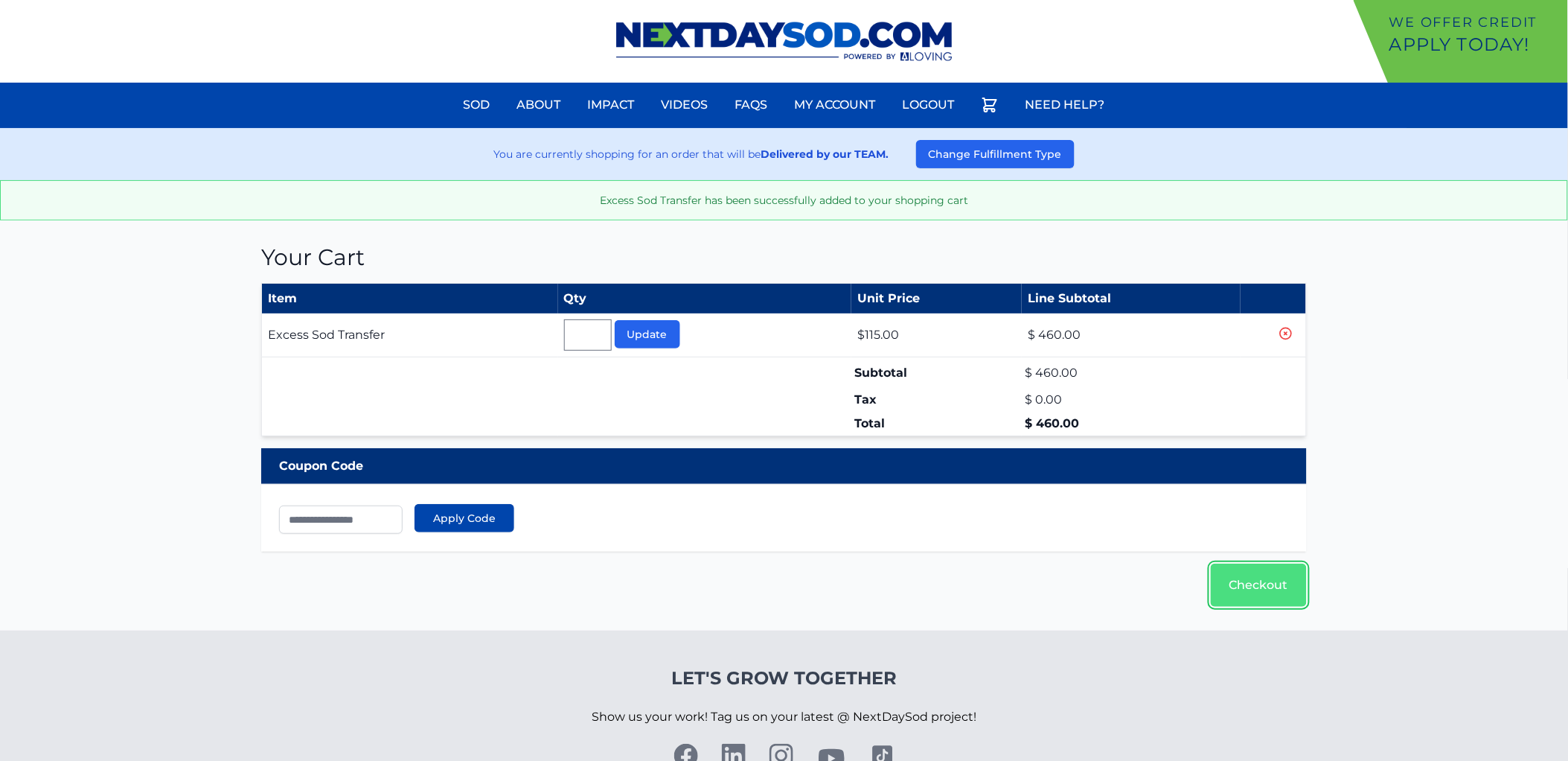 click on "Checkout" at bounding box center (1258, 585) 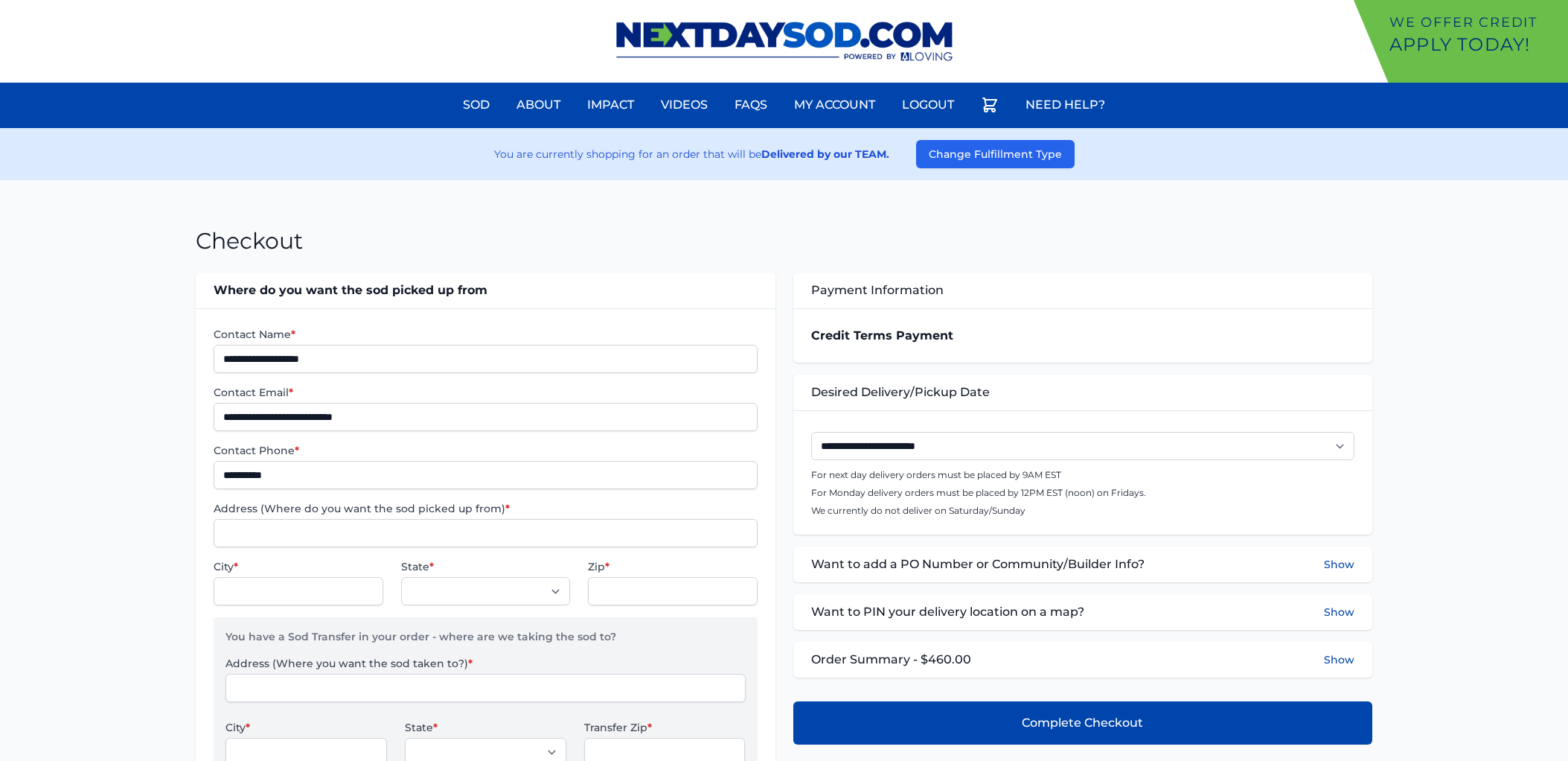 scroll, scrollTop: 0, scrollLeft: 0, axis: both 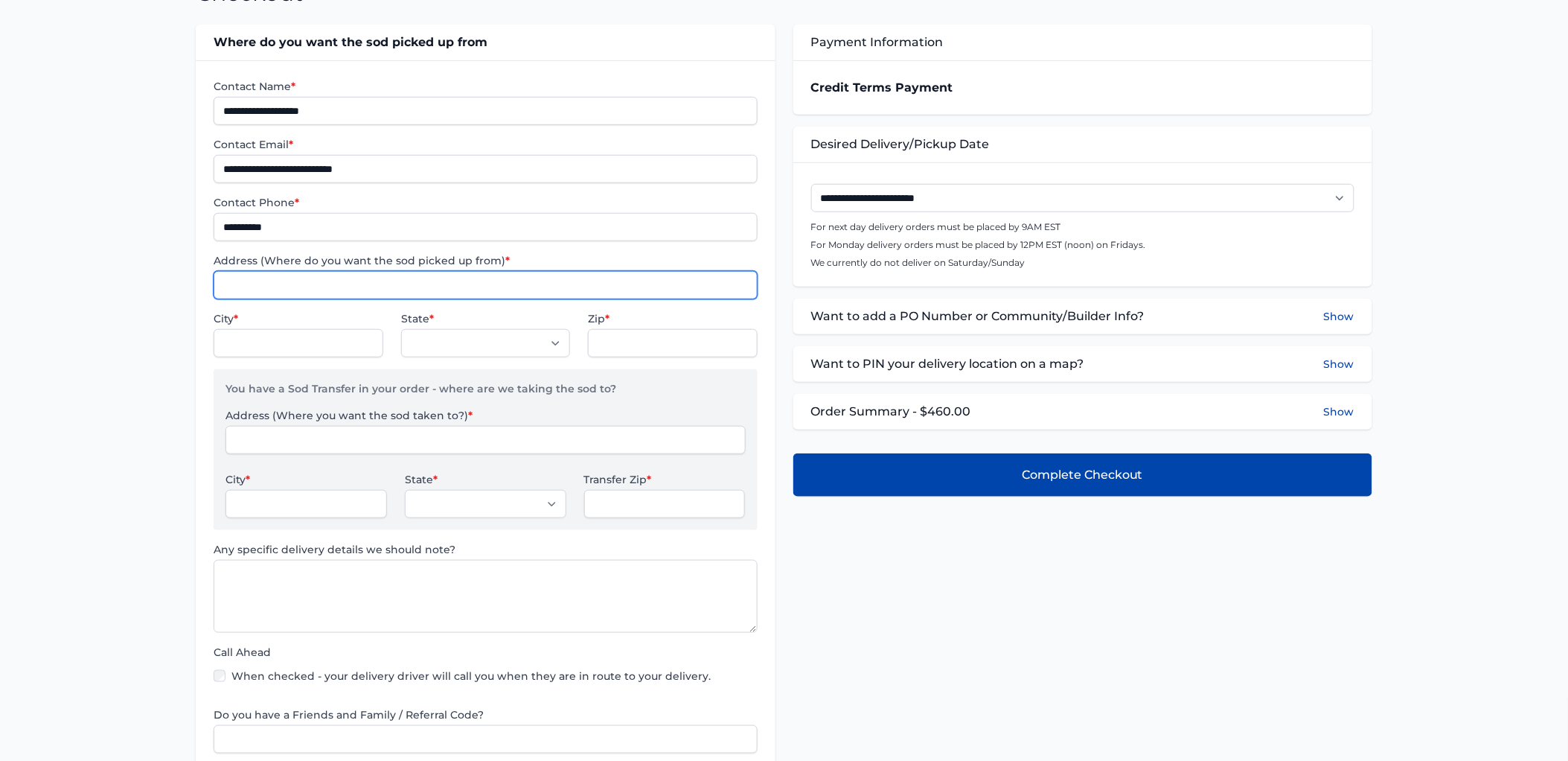 click on "Address (Where do you want the sod picked up from)
*" at bounding box center (485, 285) 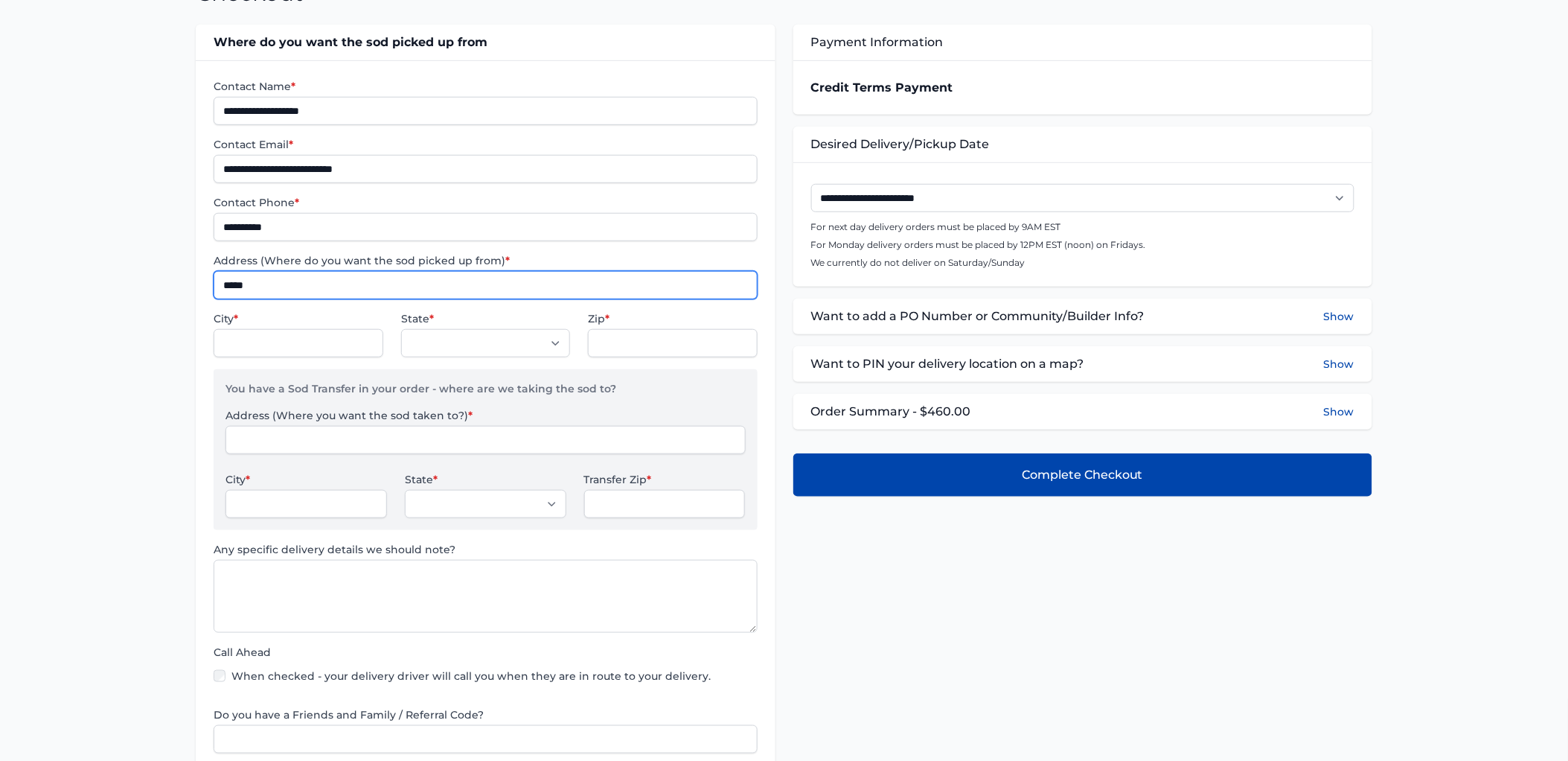 type on "**********" 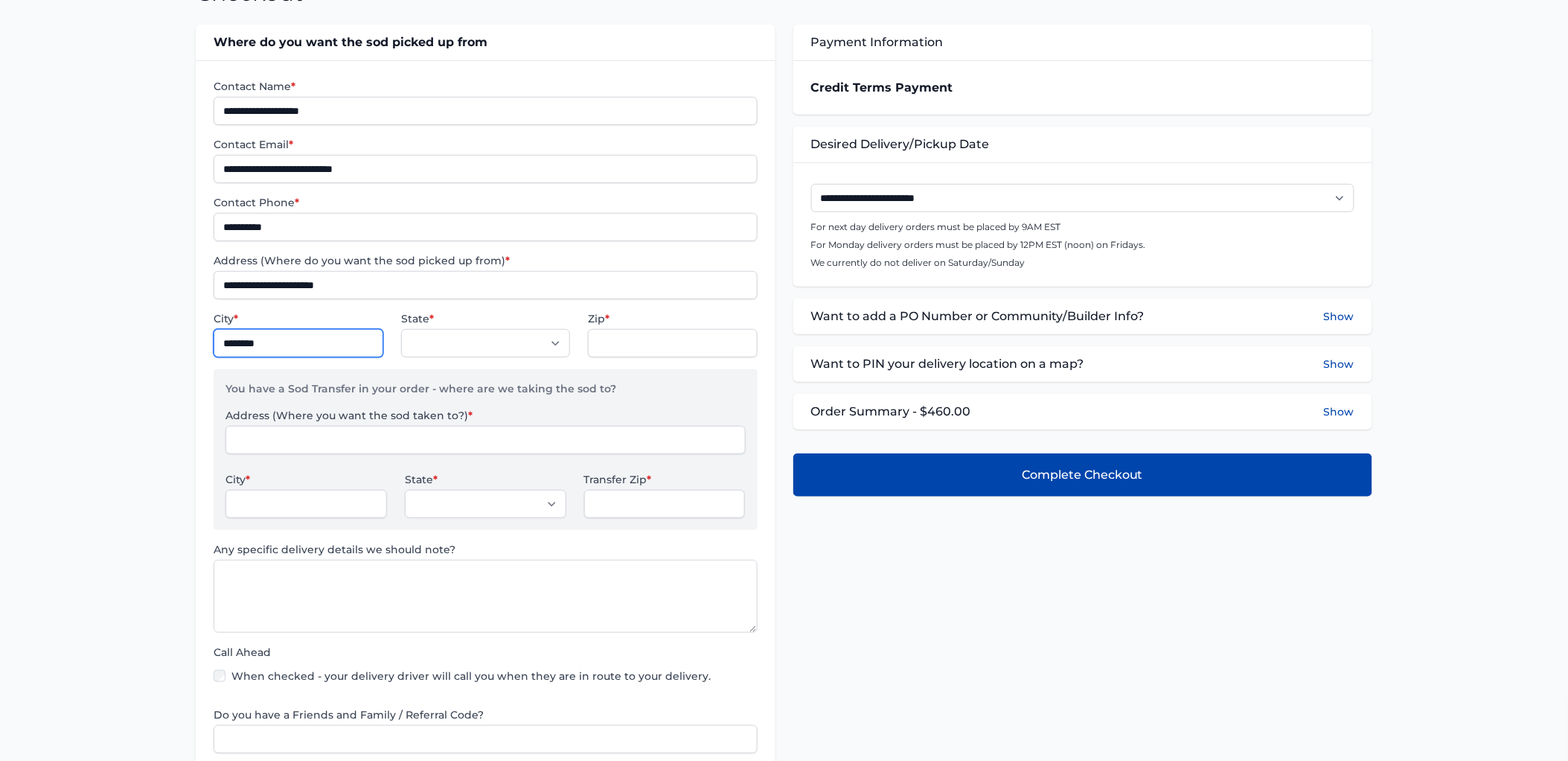 select on "**" 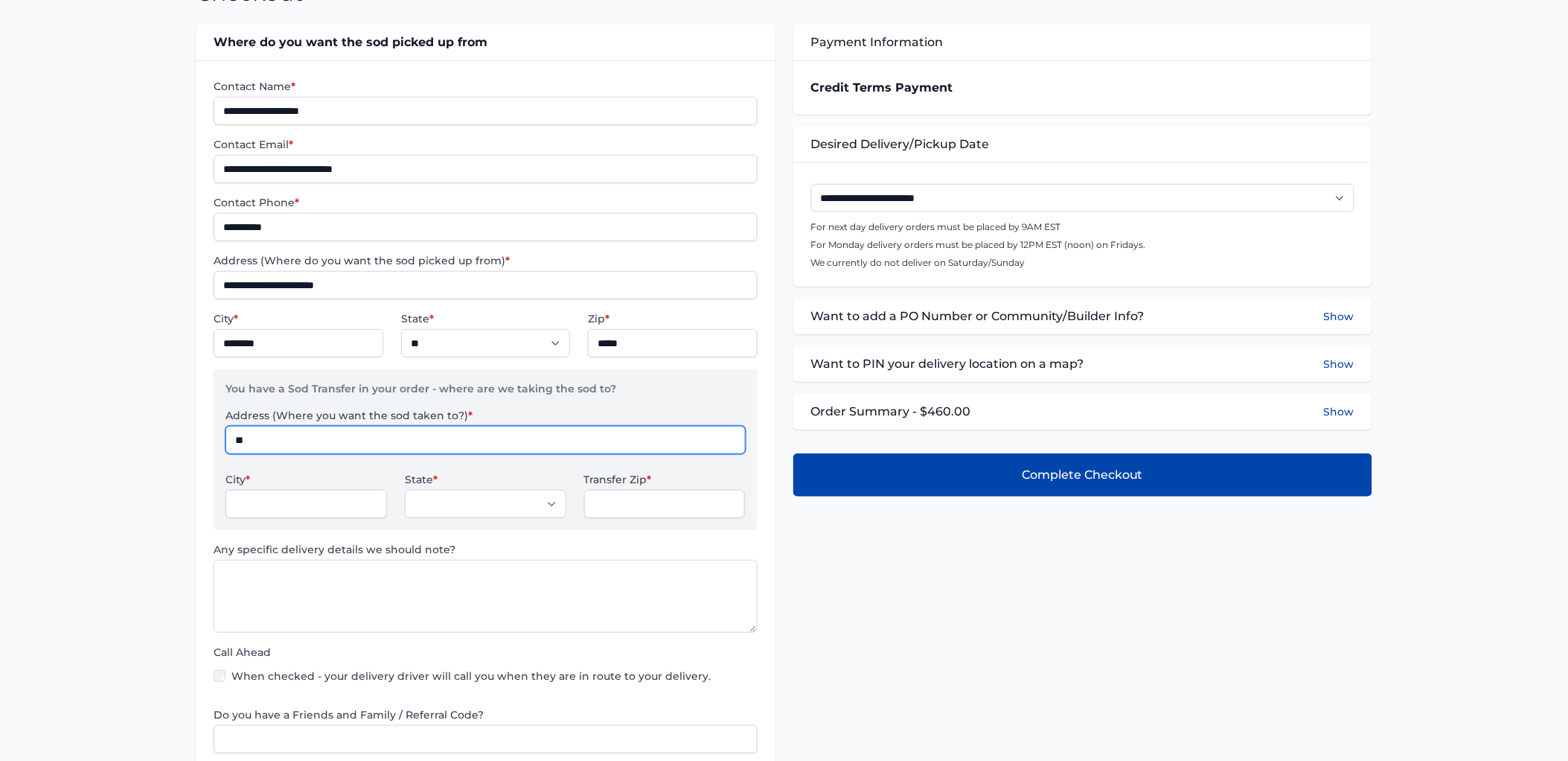 type on "*" 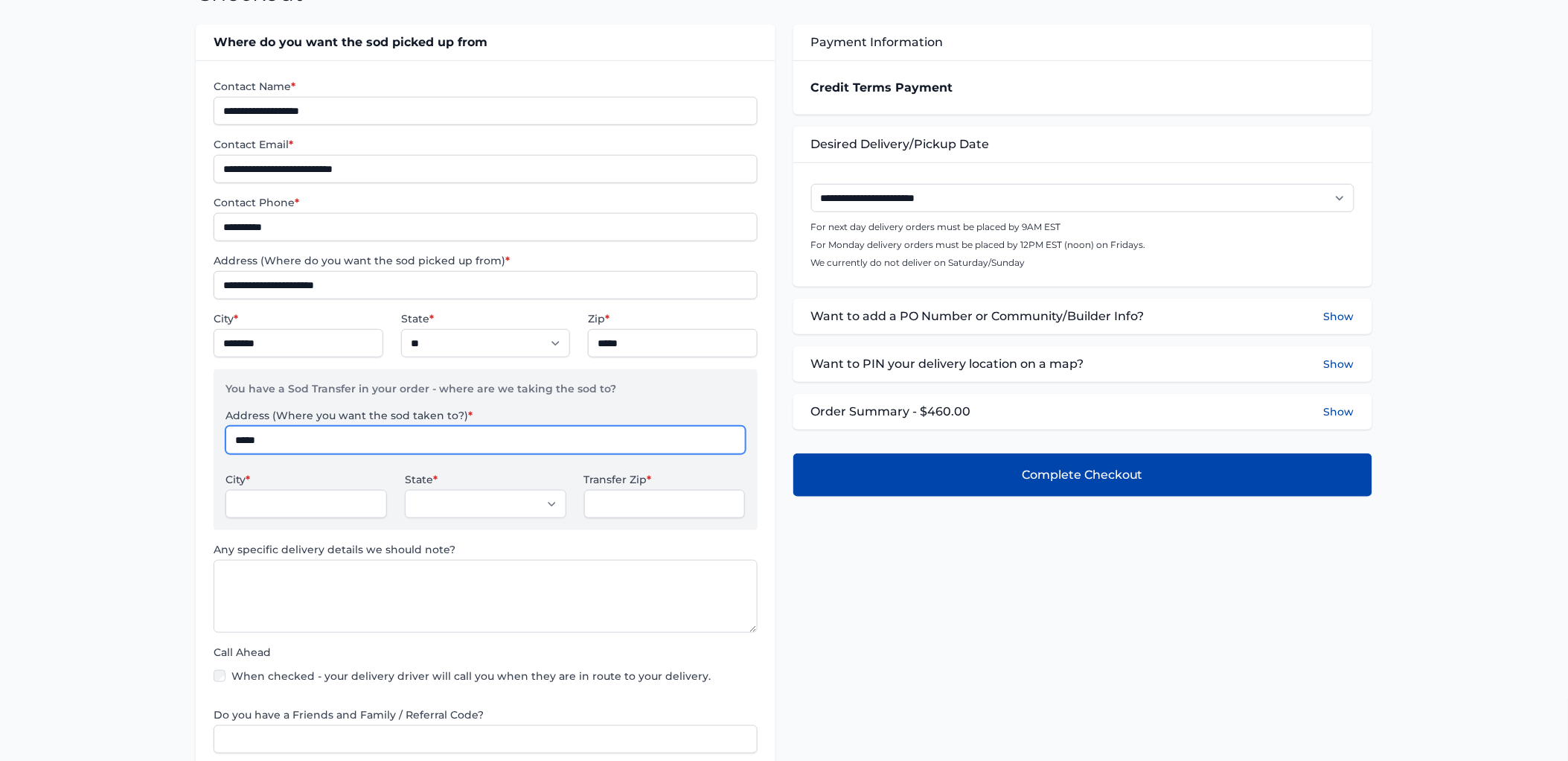 type on "**********" 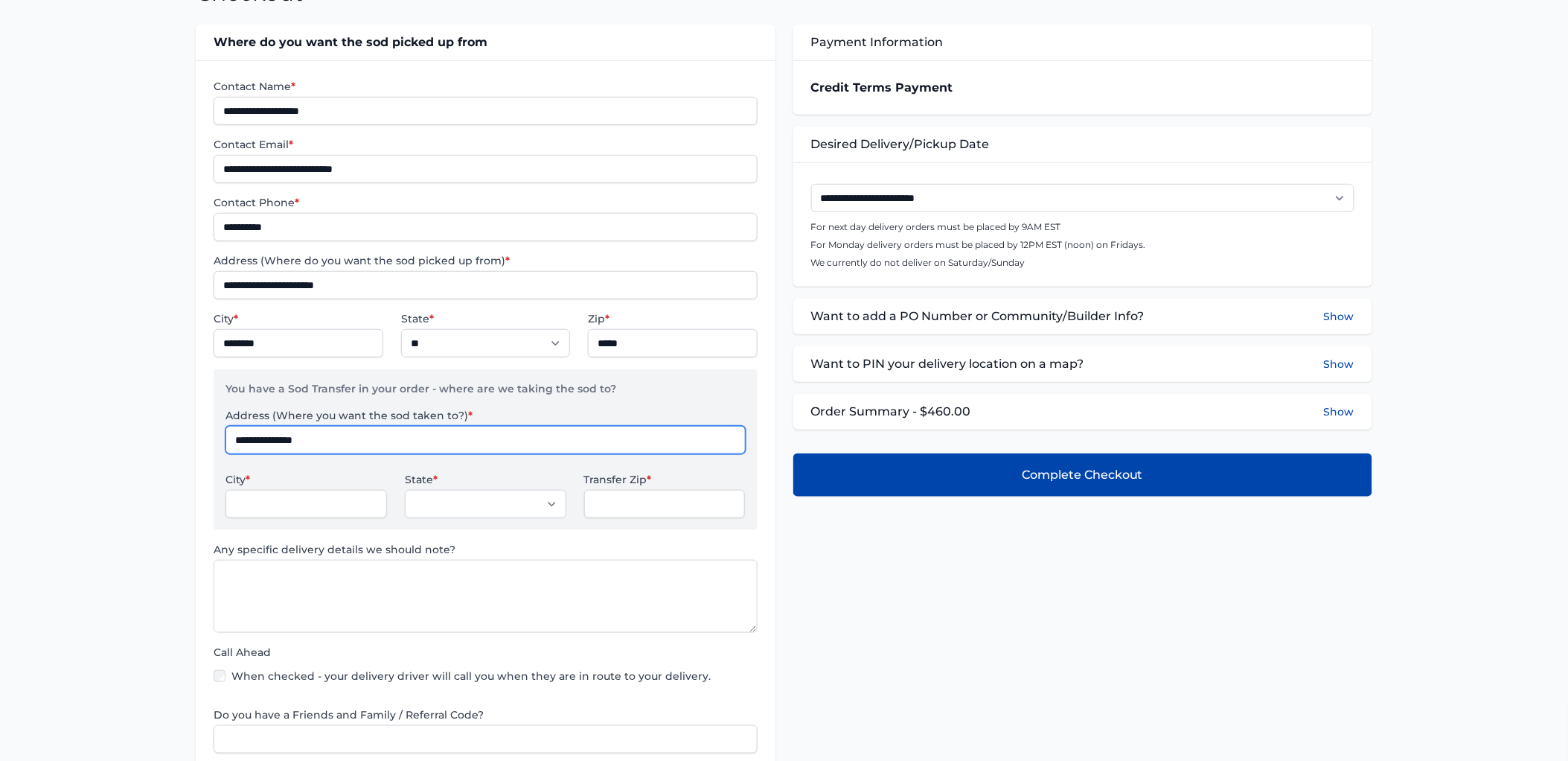 type on "*******" 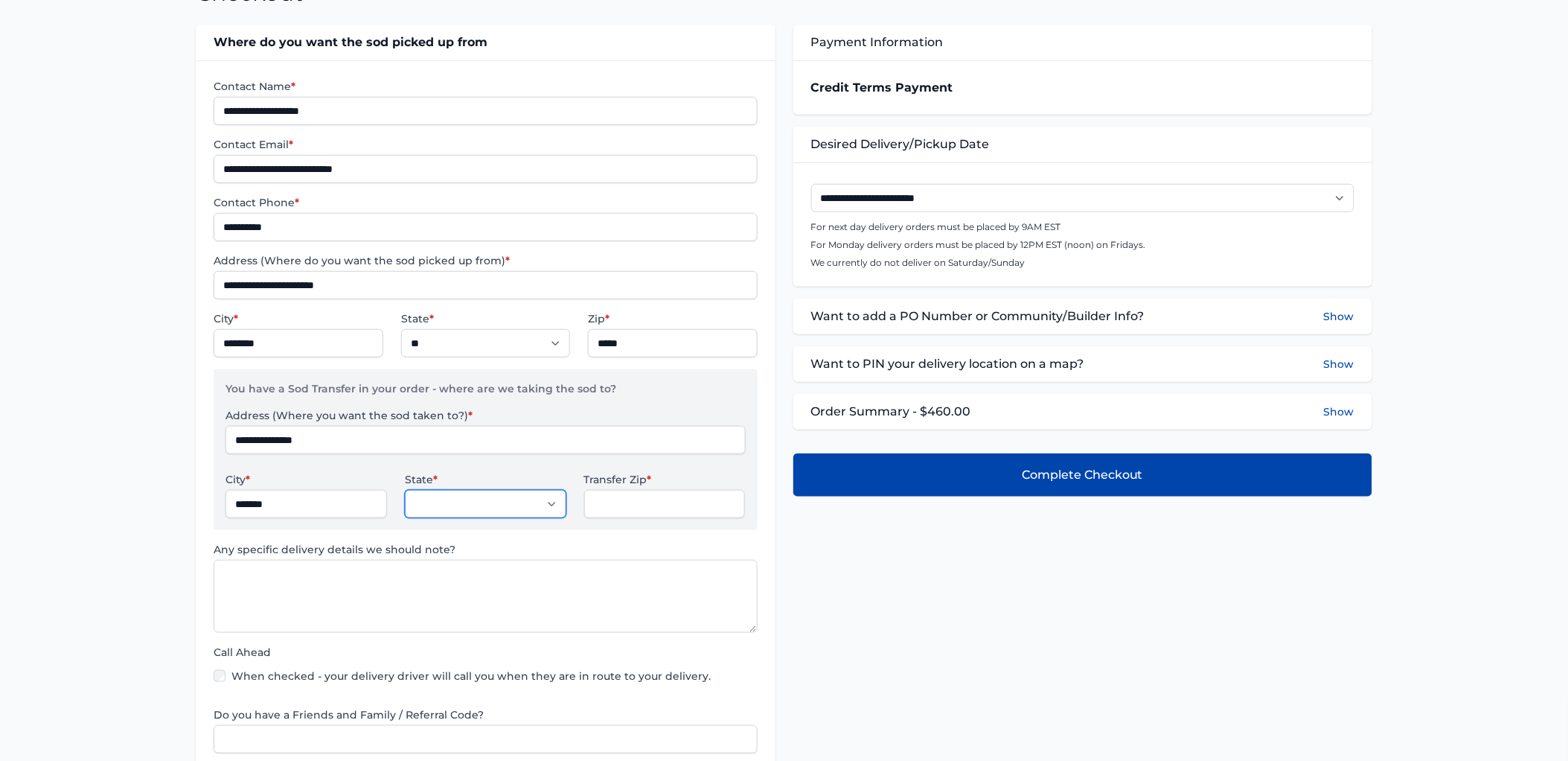 select on "**" 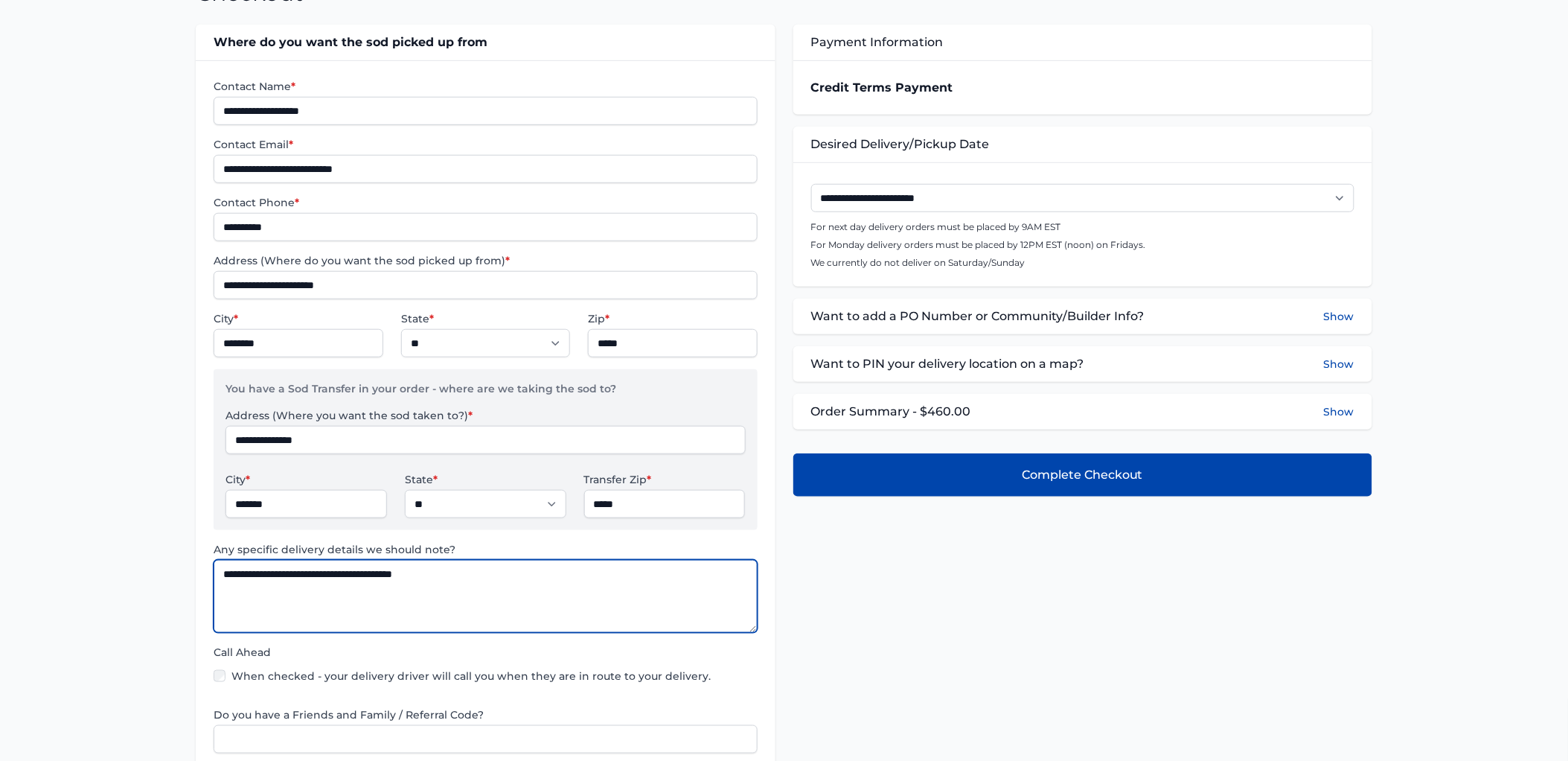 type on "**********" 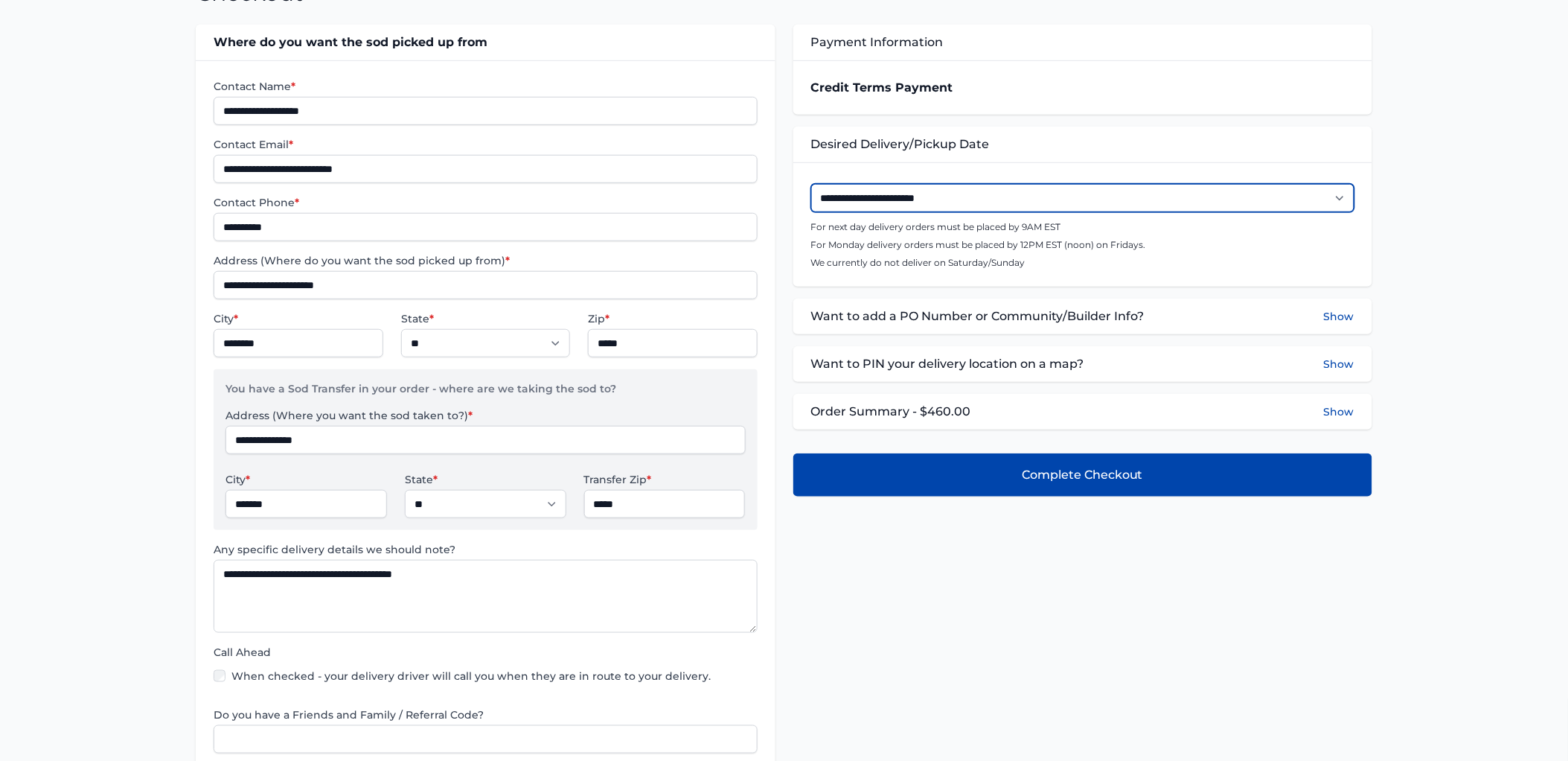 click on "**********" at bounding box center (1083, 198) 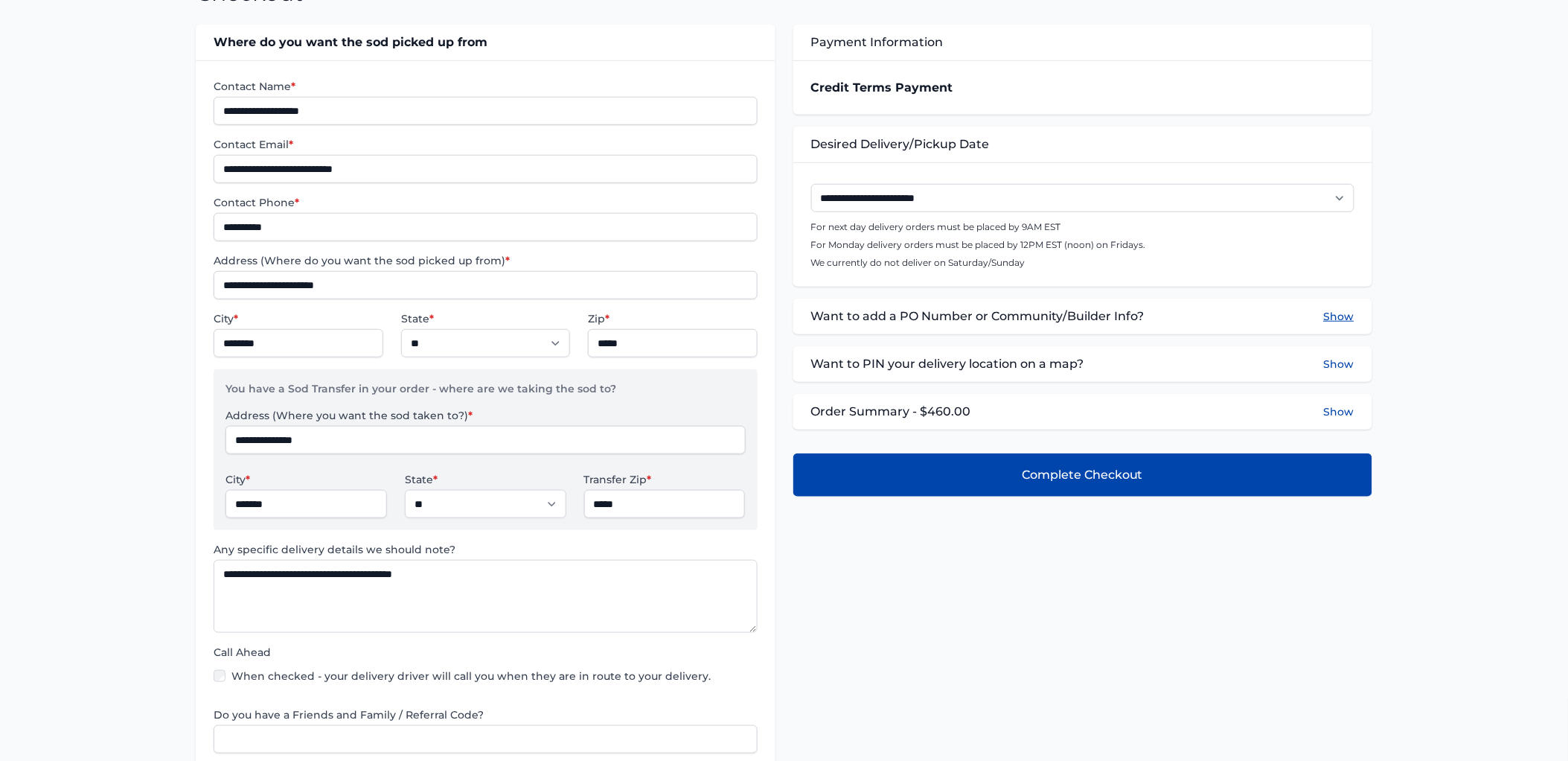 click on "Show" at bounding box center [1339, 316] 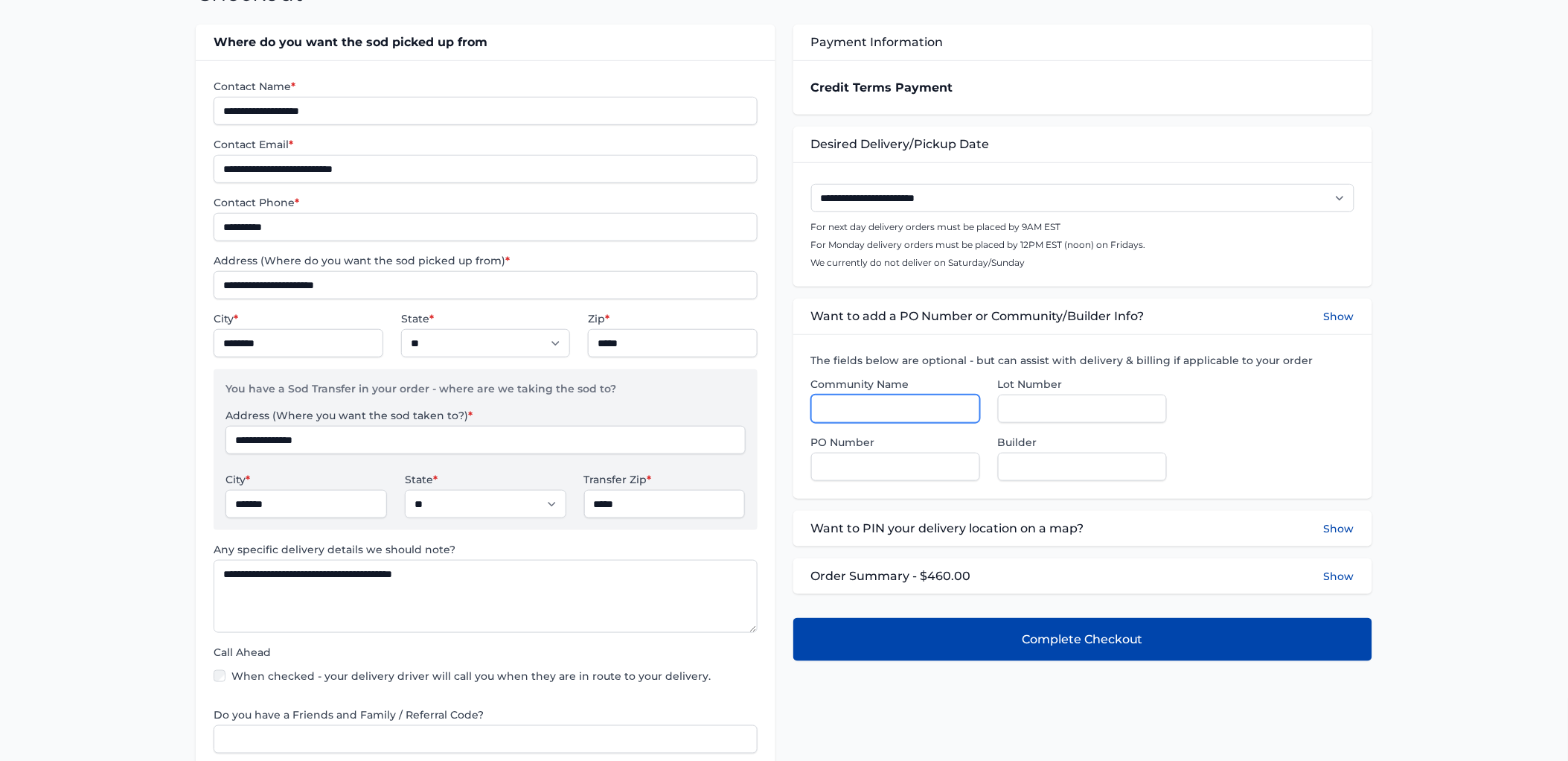 click on "Community Name" at bounding box center (895, 409) 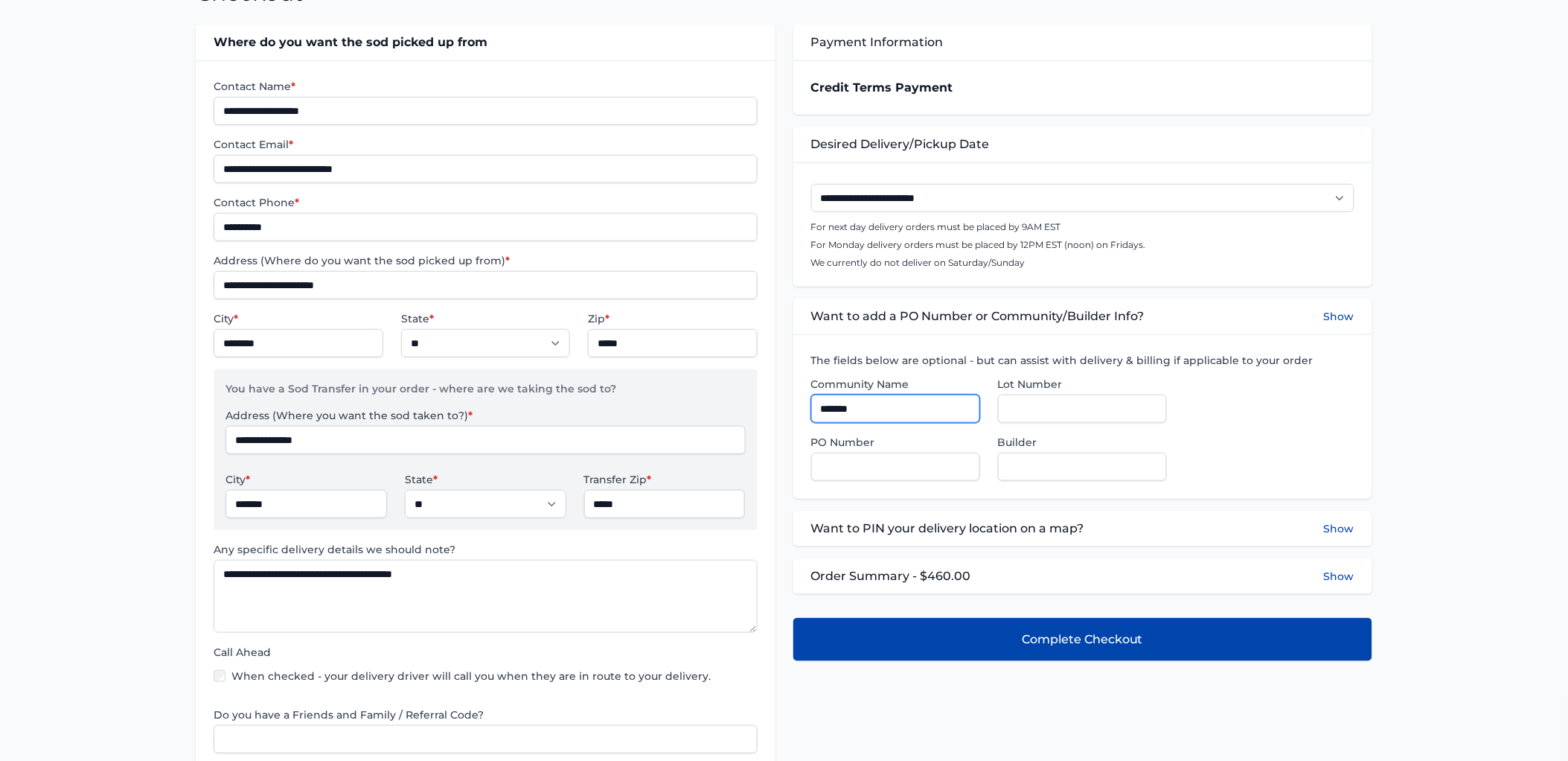 type on "**********" 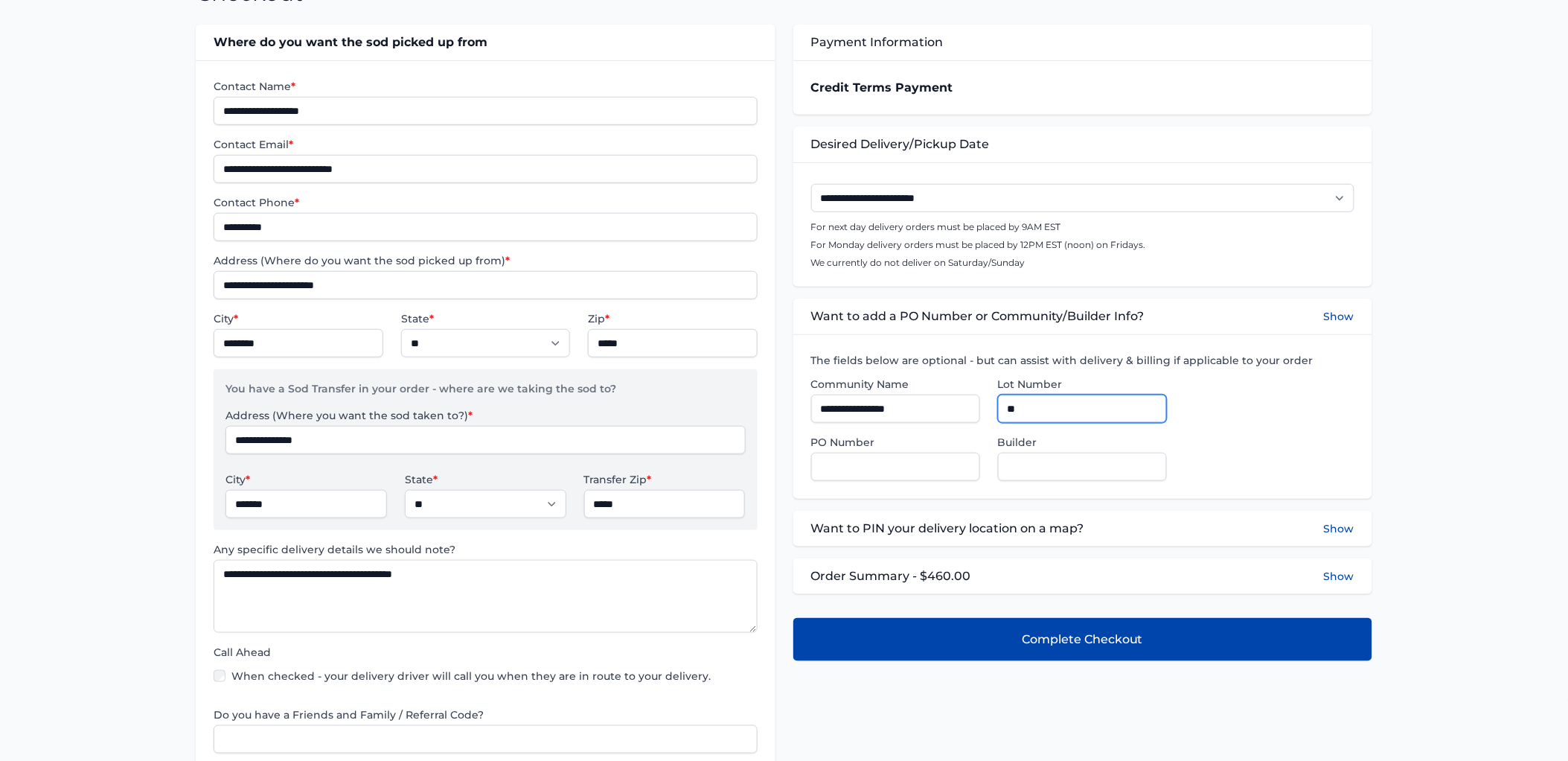 type on "**" 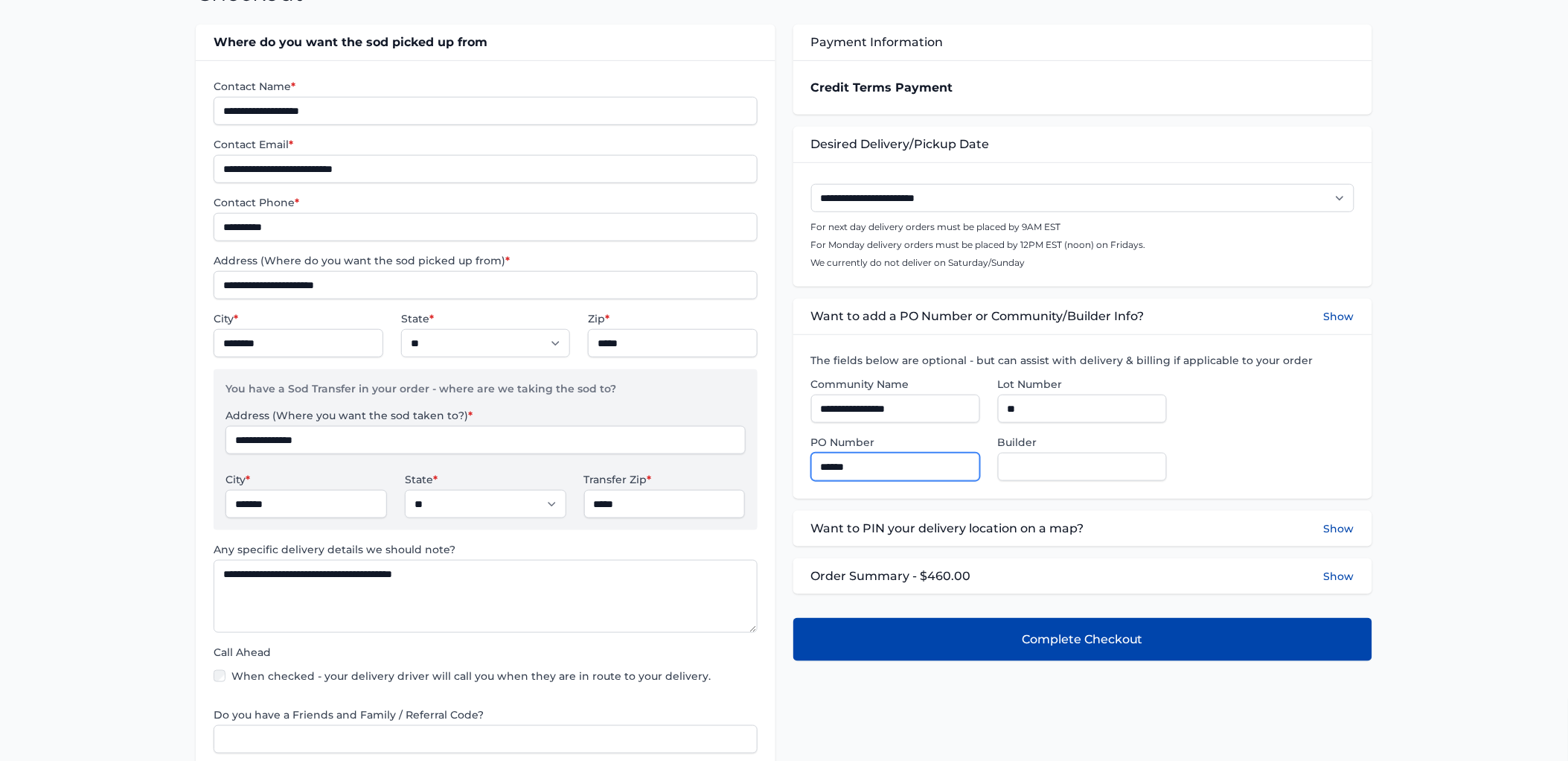 type on "******" 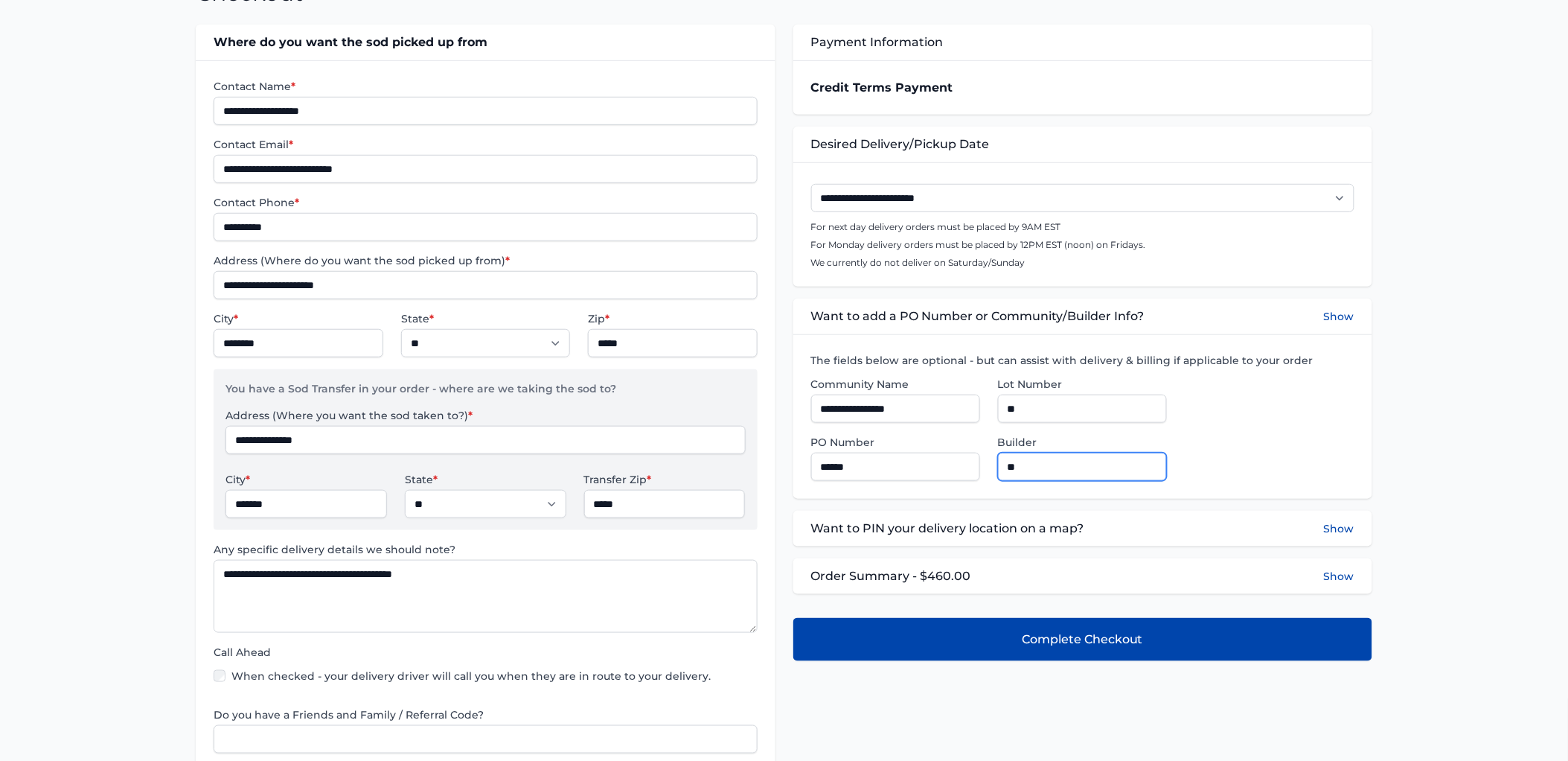 type on "**********" 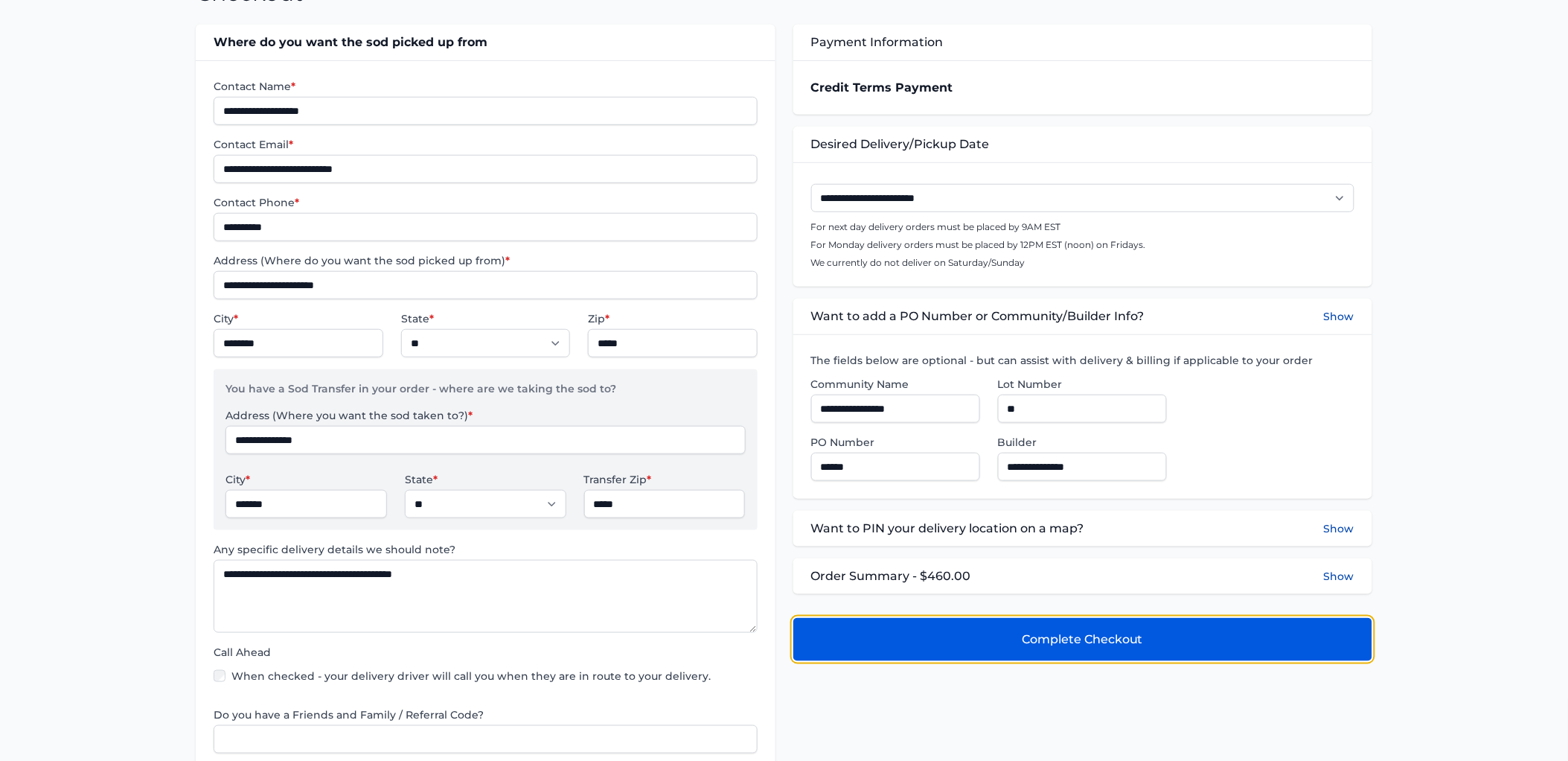 click on "Complete Checkout" at bounding box center [1083, 640] 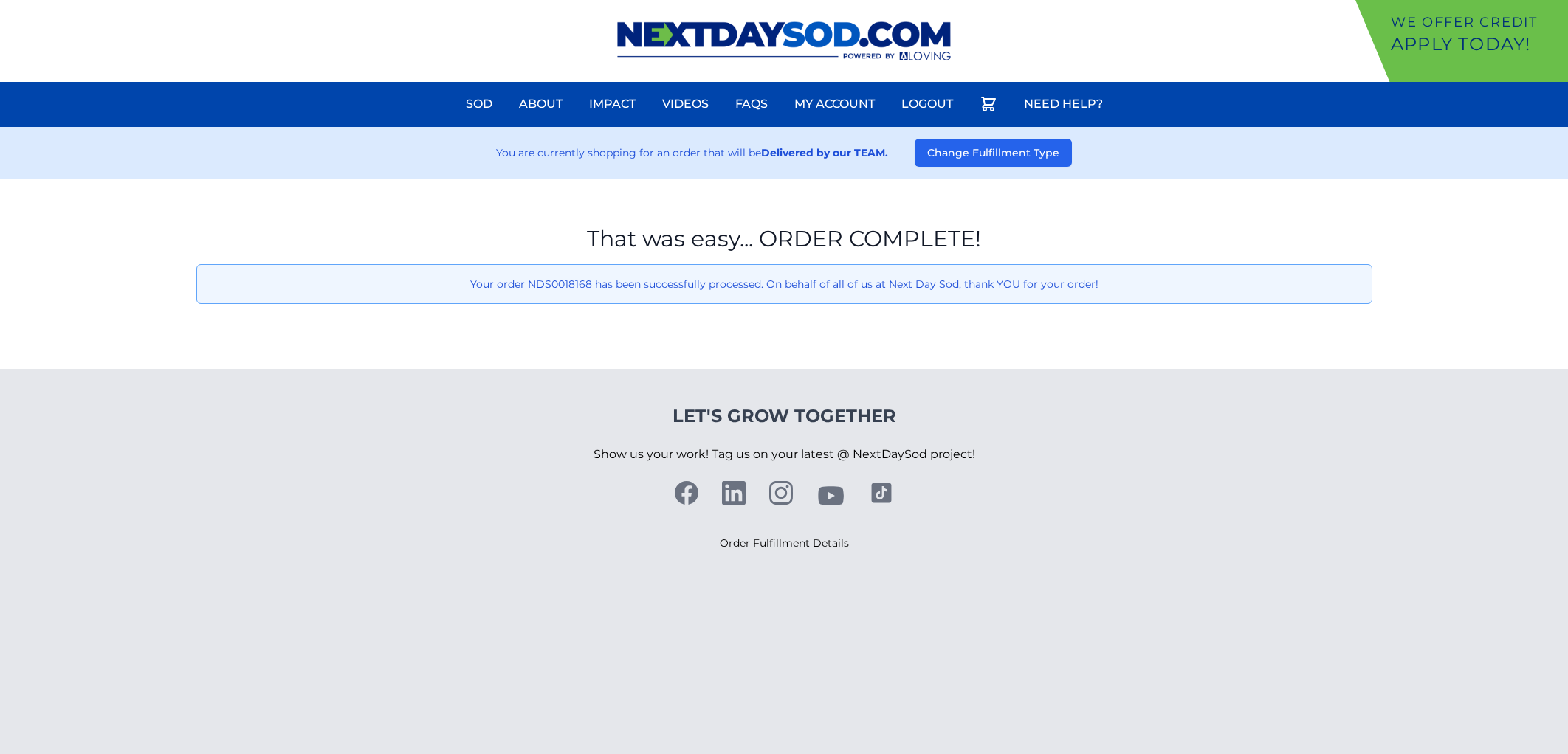 scroll, scrollTop: 0, scrollLeft: 0, axis: both 